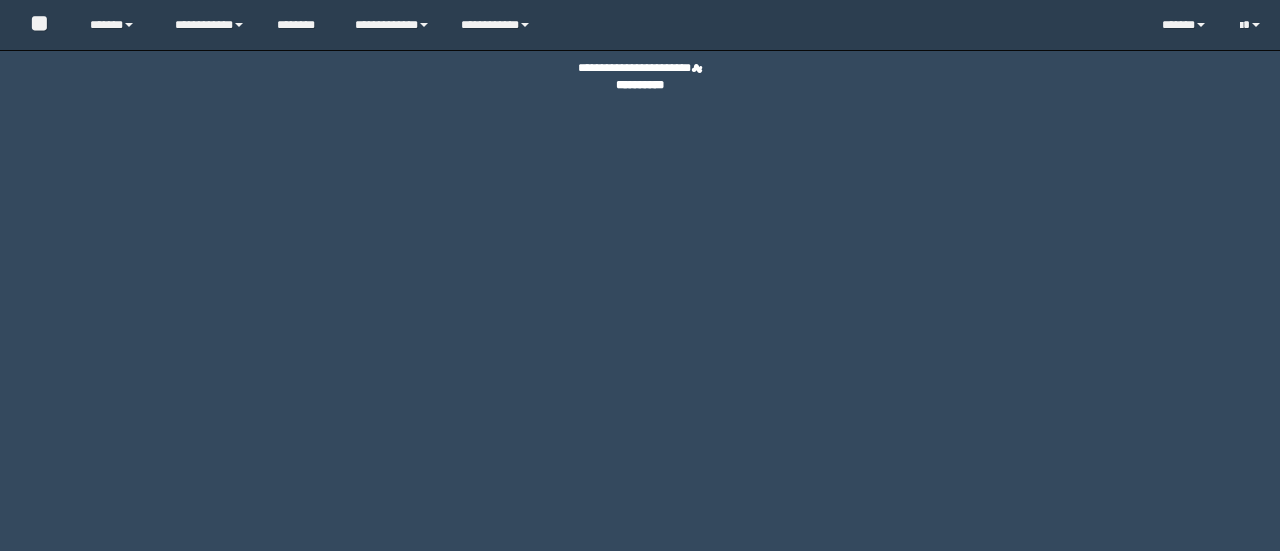 scroll, scrollTop: 0, scrollLeft: 0, axis: both 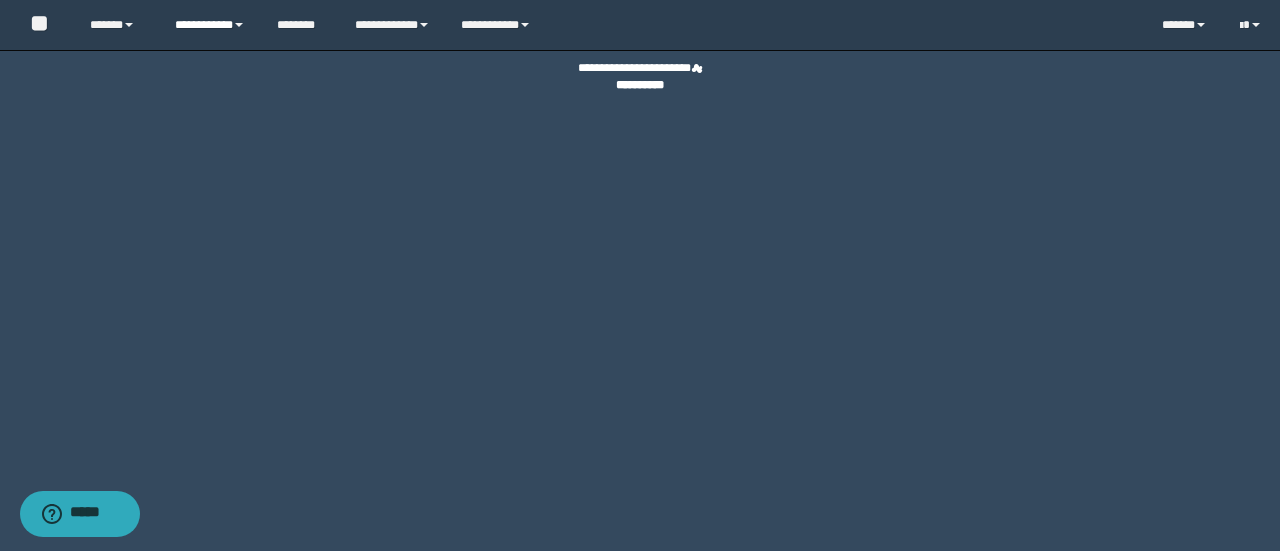 click on "**********" at bounding box center (210, 25) 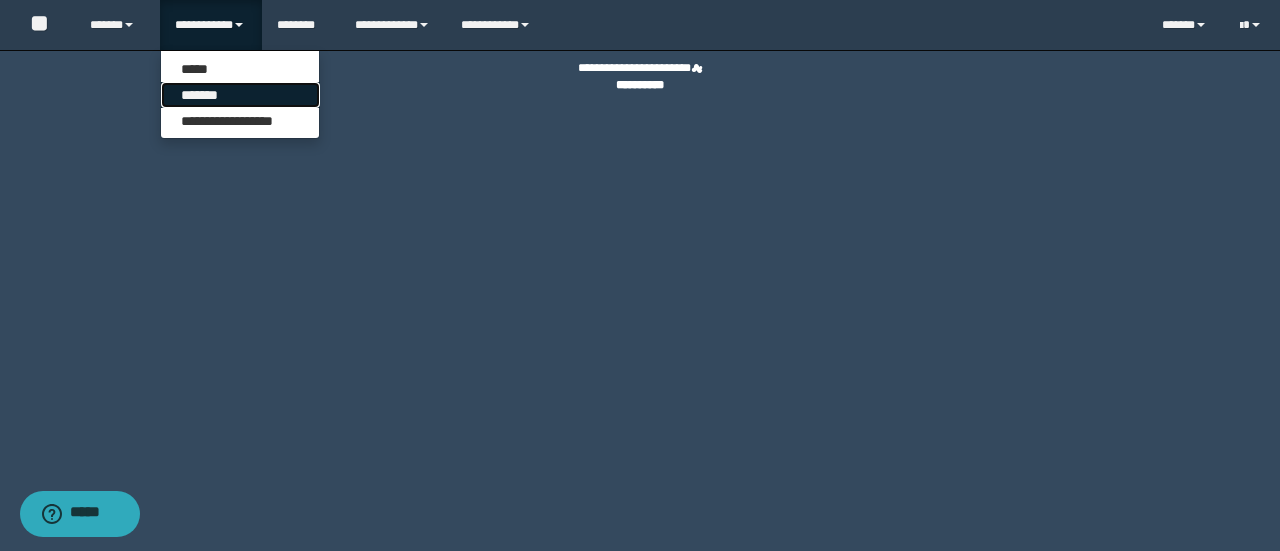 click on "*******" at bounding box center (240, 95) 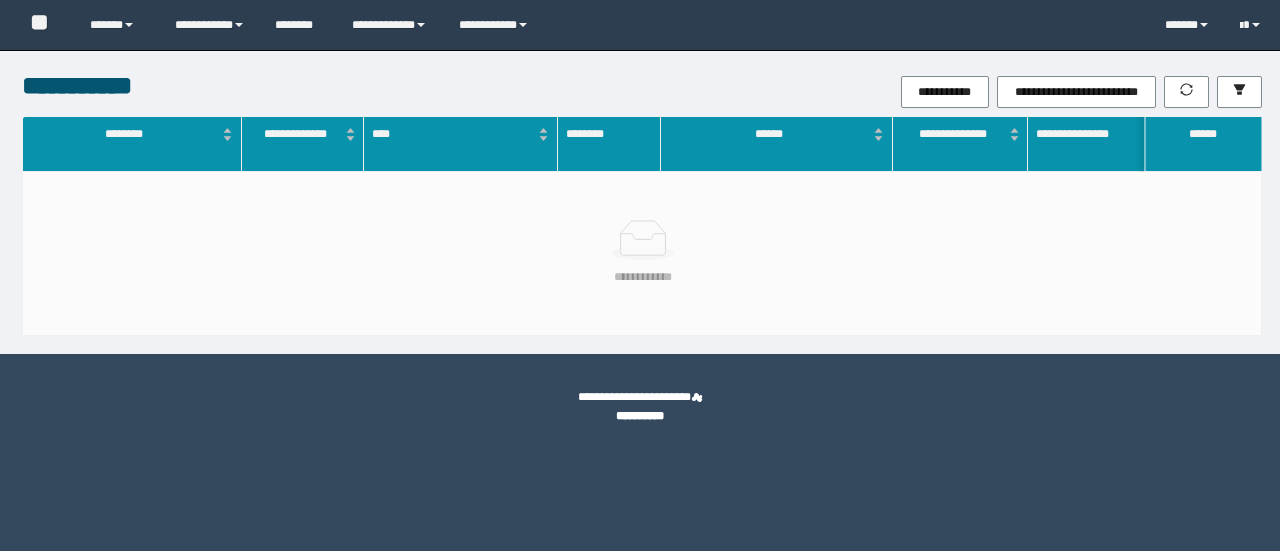 scroll, scrollTop: 0, scrollLeft: 0, axis: both 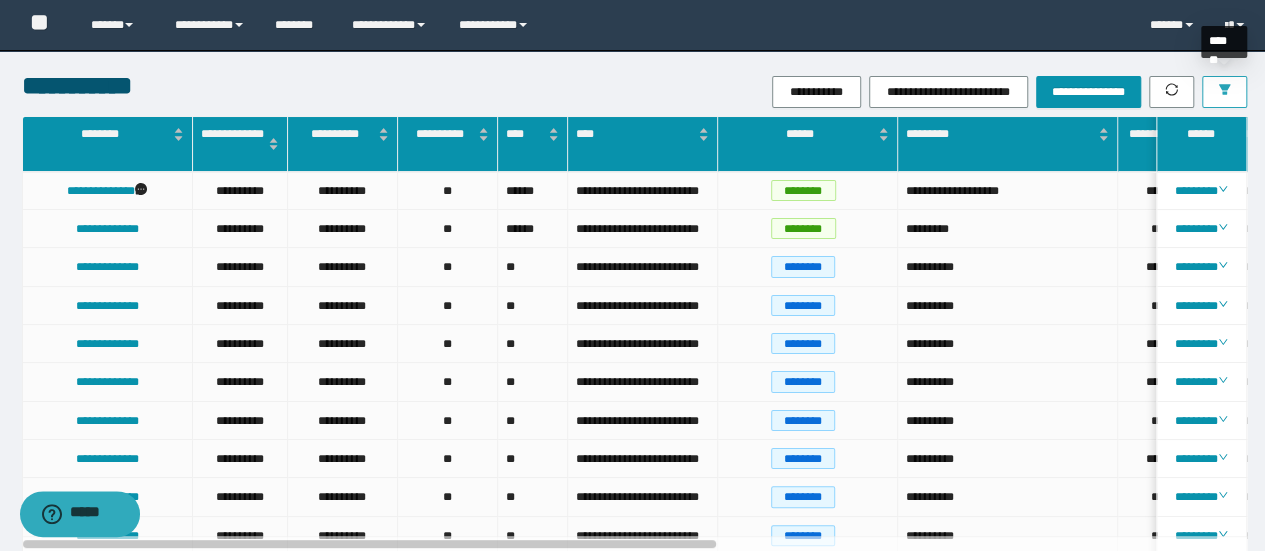 click at bounding box center [1224, 92] 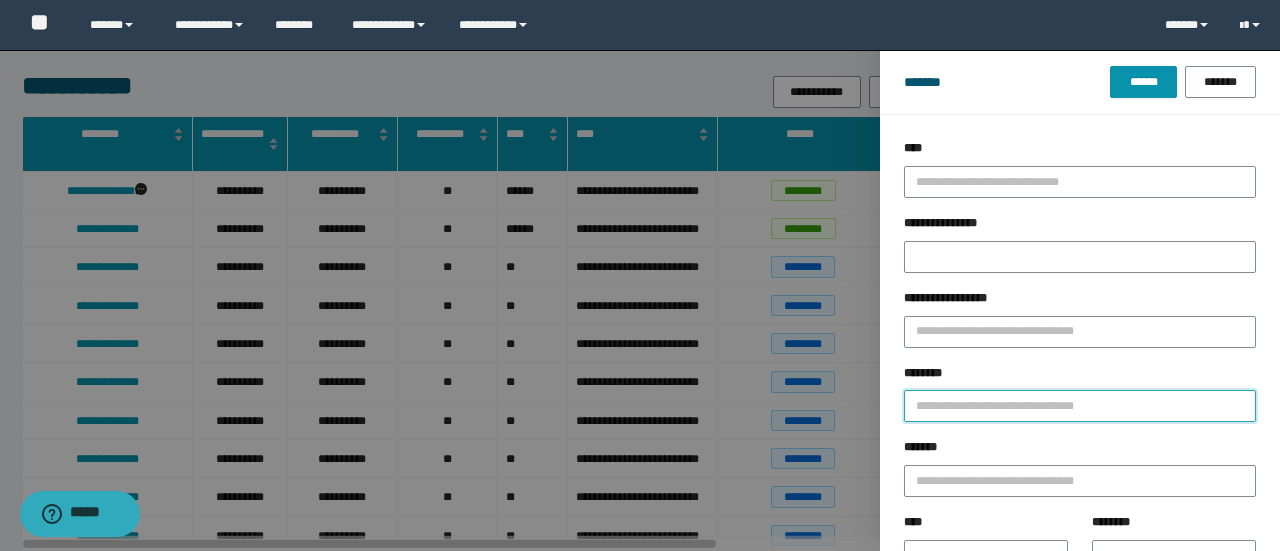 click on "********" at bounding box center [1080, 406] 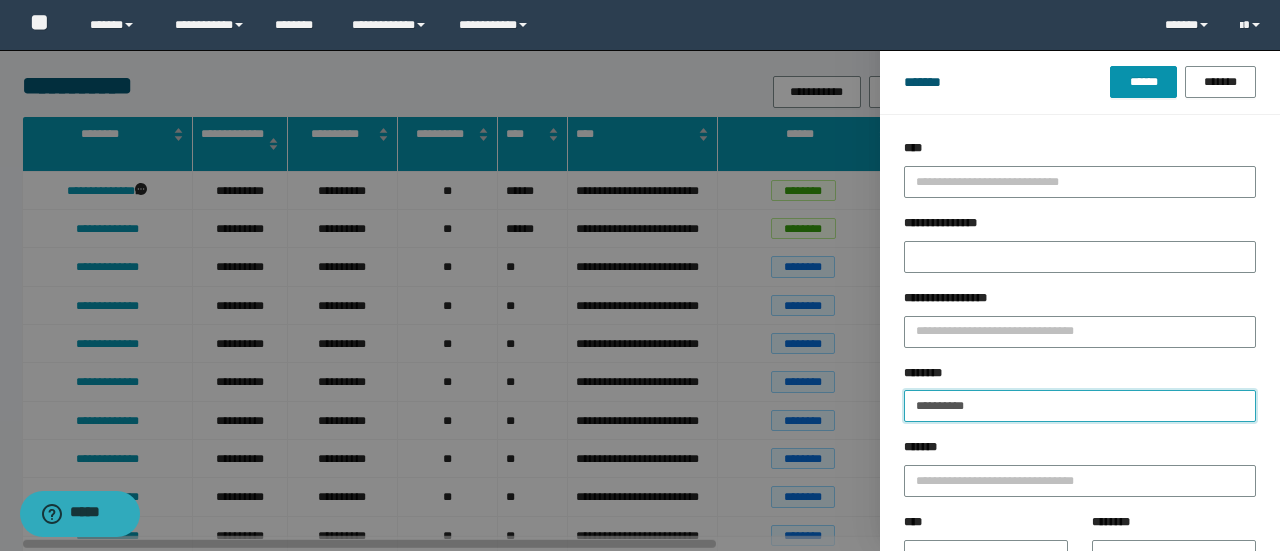 type on "**********" 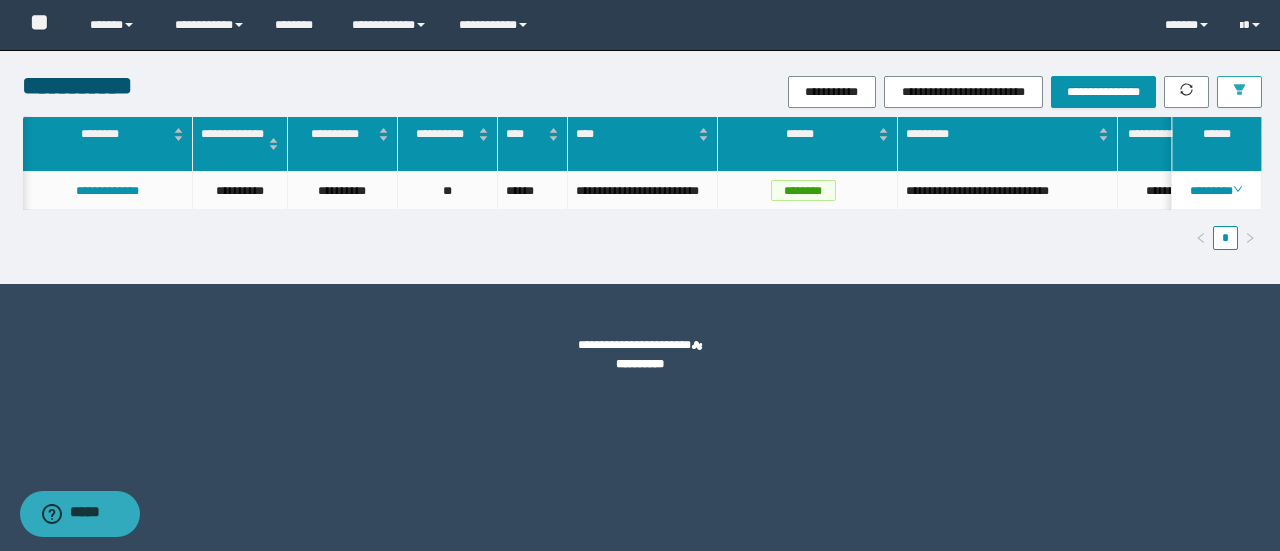 scroll, scrollTop: 0, scrollLeft: 864, axis: horizontal 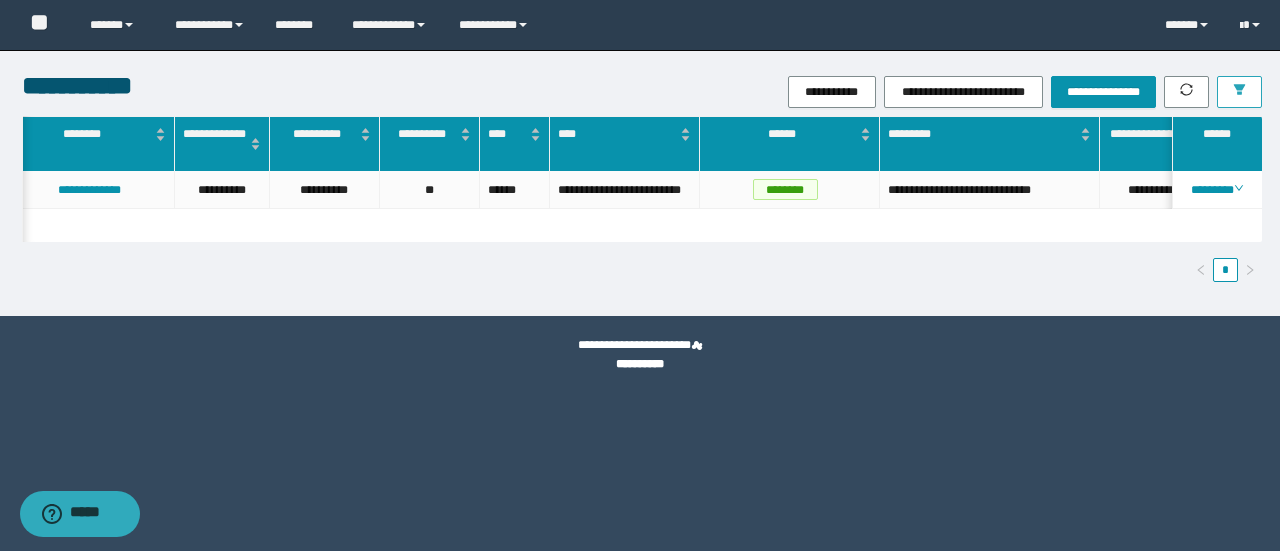 type 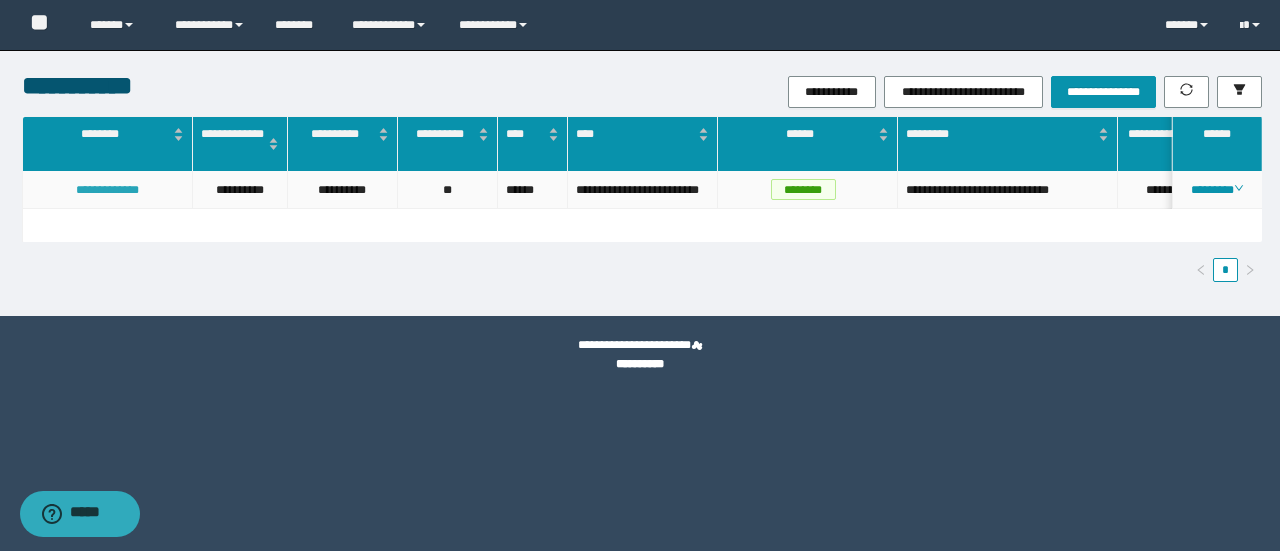 click on "**********" at bounding box center (107, 190) 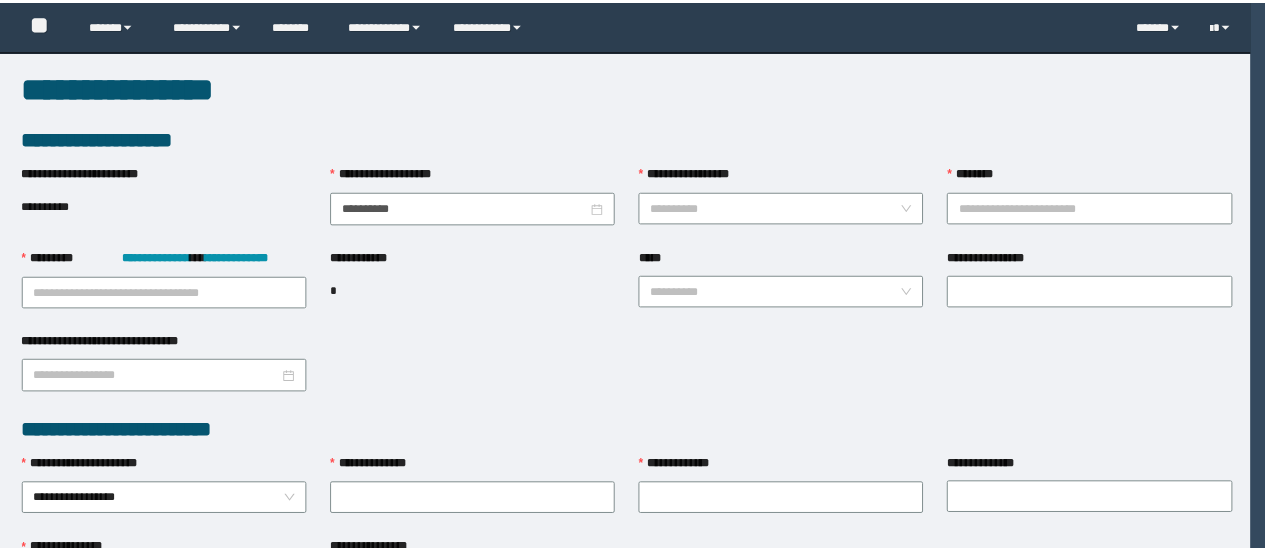 scroll, scrollTop: 0, scrollLeft: 0, axis: both 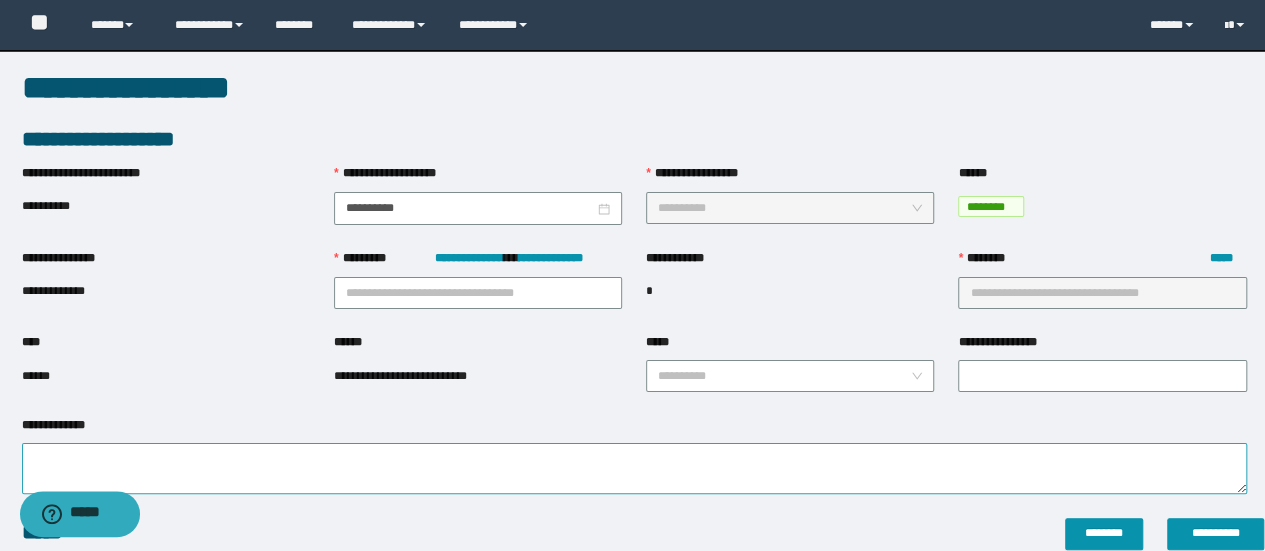 type on "**********" 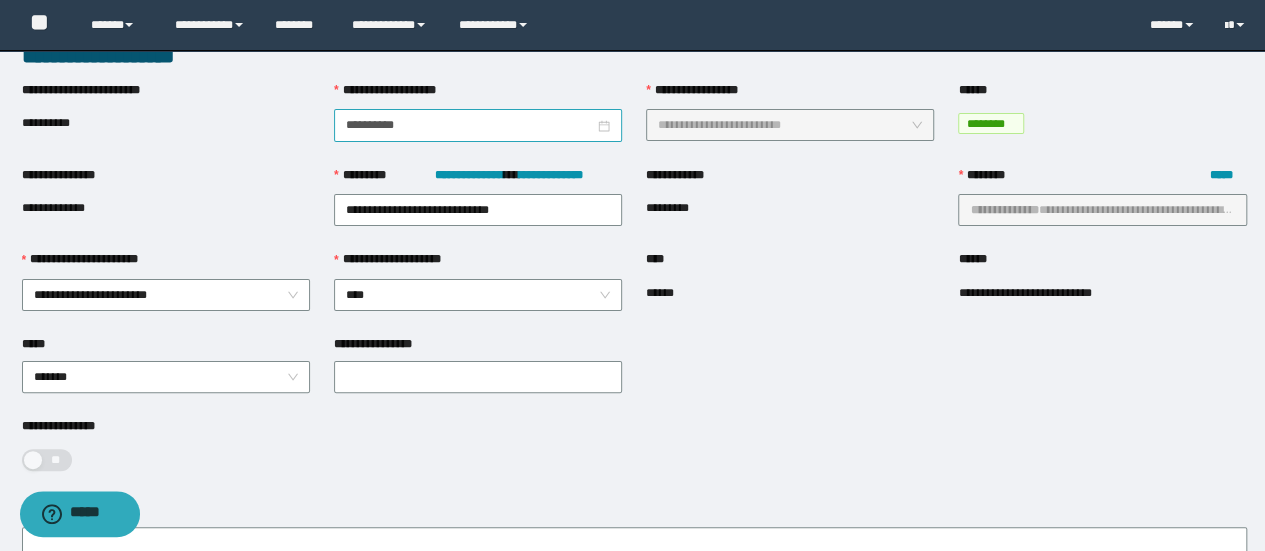 scroll, scrollTop: 0, scrollLeft: 0, axis: both 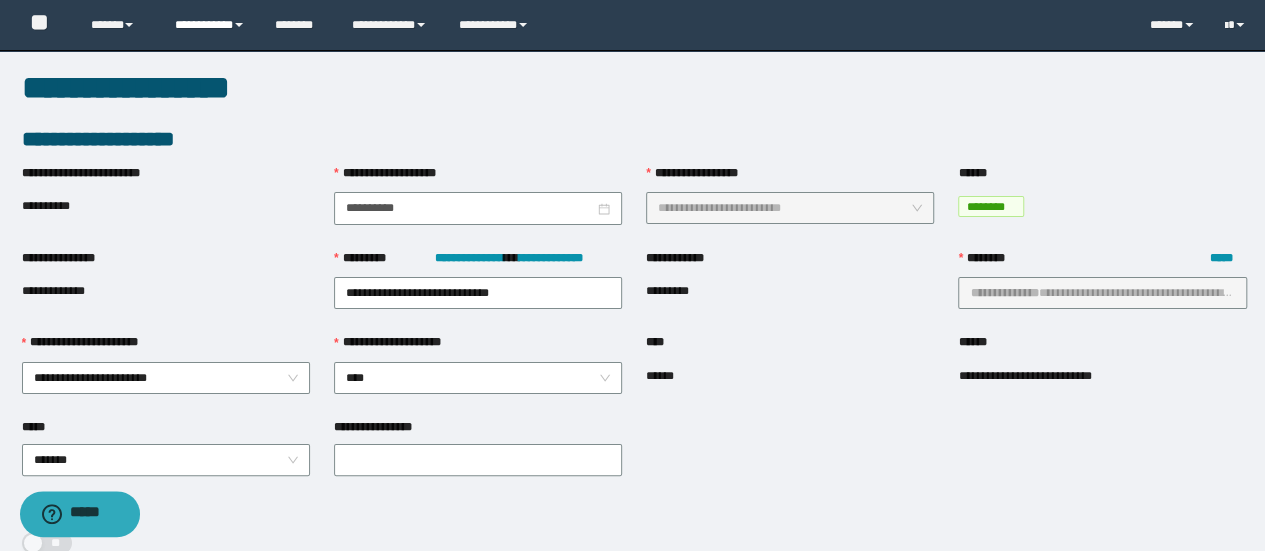 click on "**********" at bounding box center [210, 25] 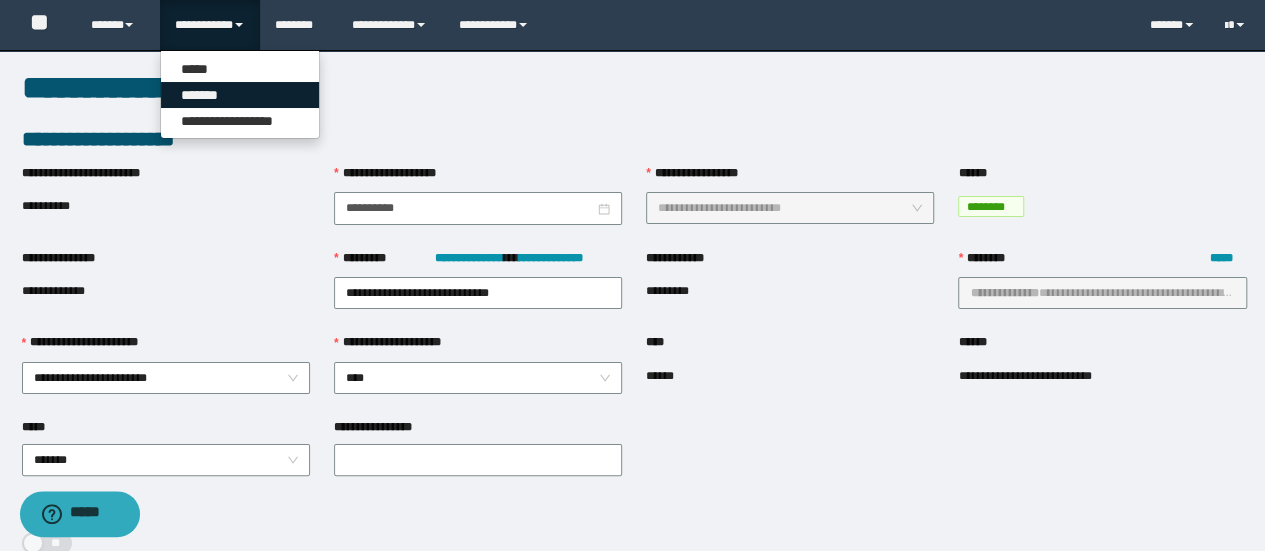 click on "*******" at bounding box center [240, 95] 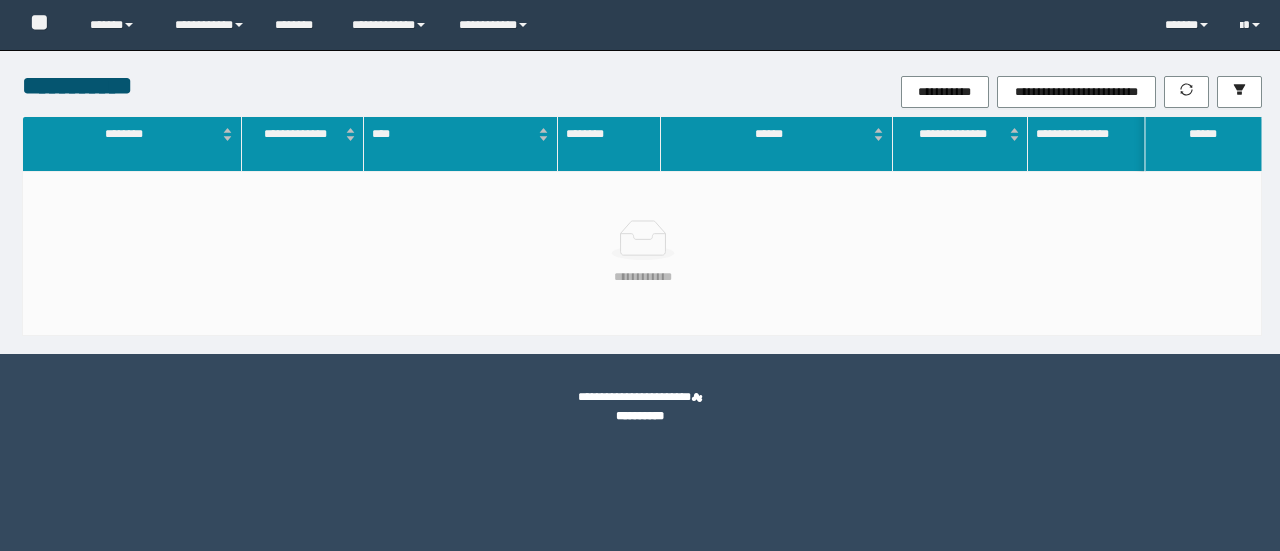 scroll, scrollTop: 0, scrollLeft: 0, axis: both 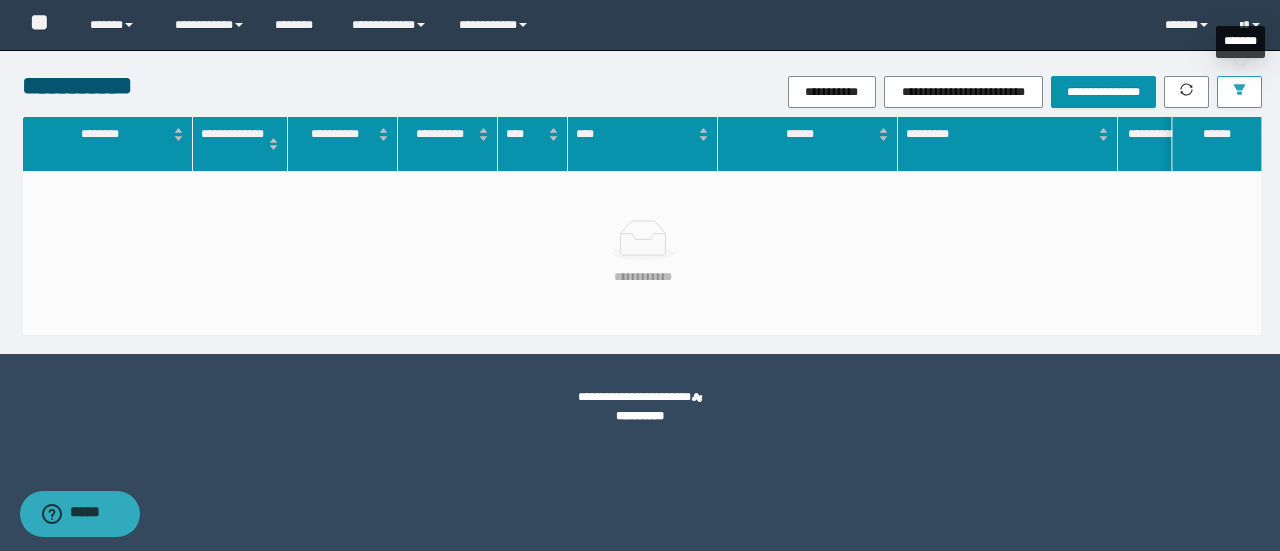 click 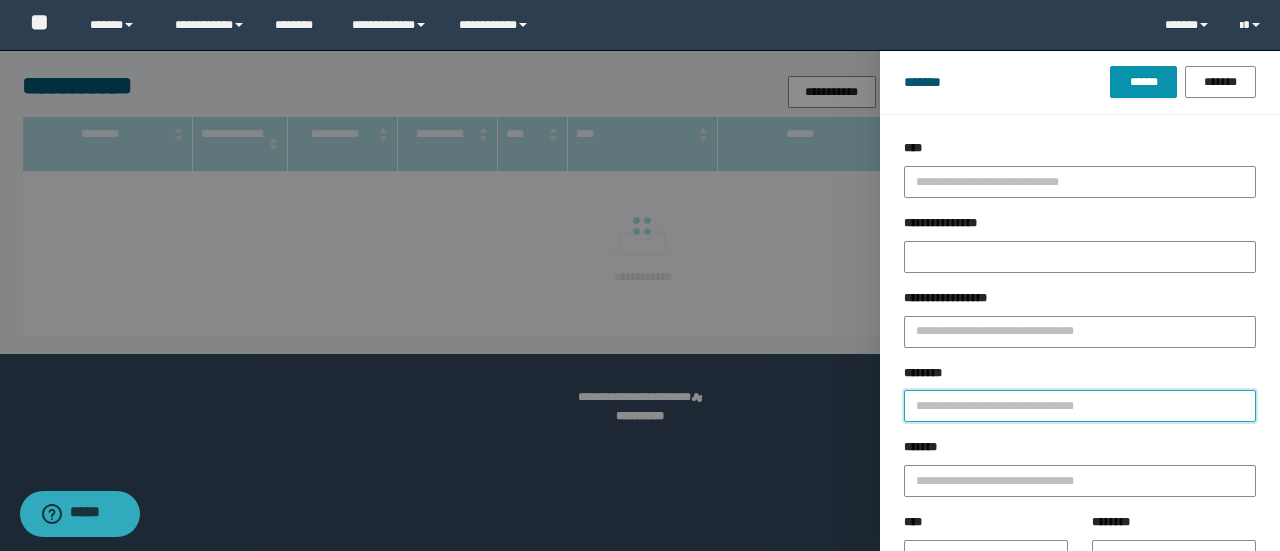 click on "********" at bounding box center [1080, 406] 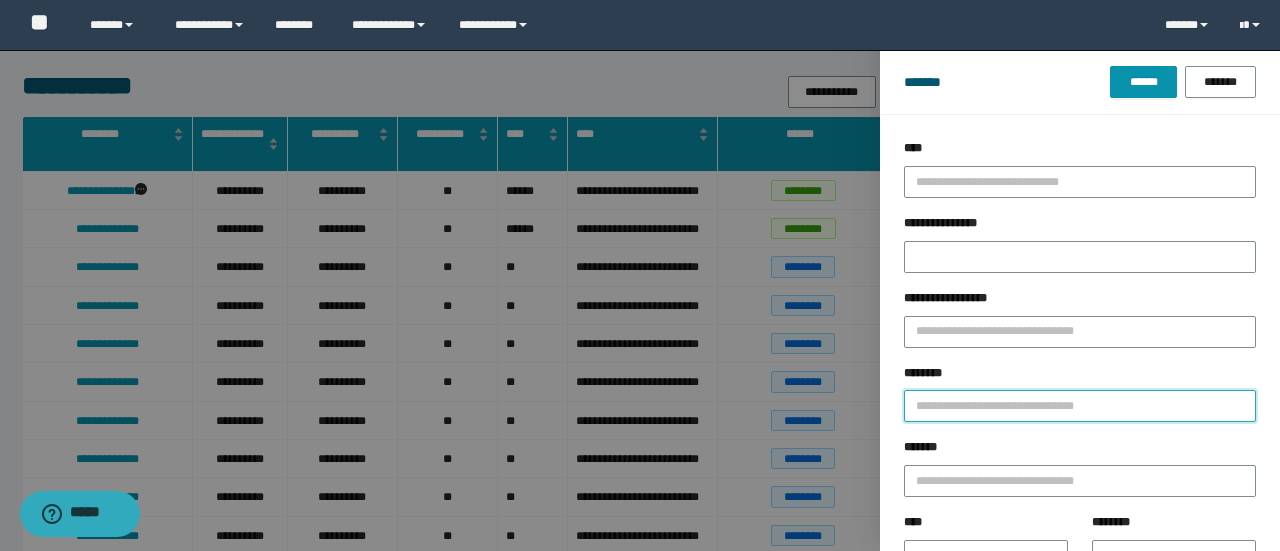 paste on "********" 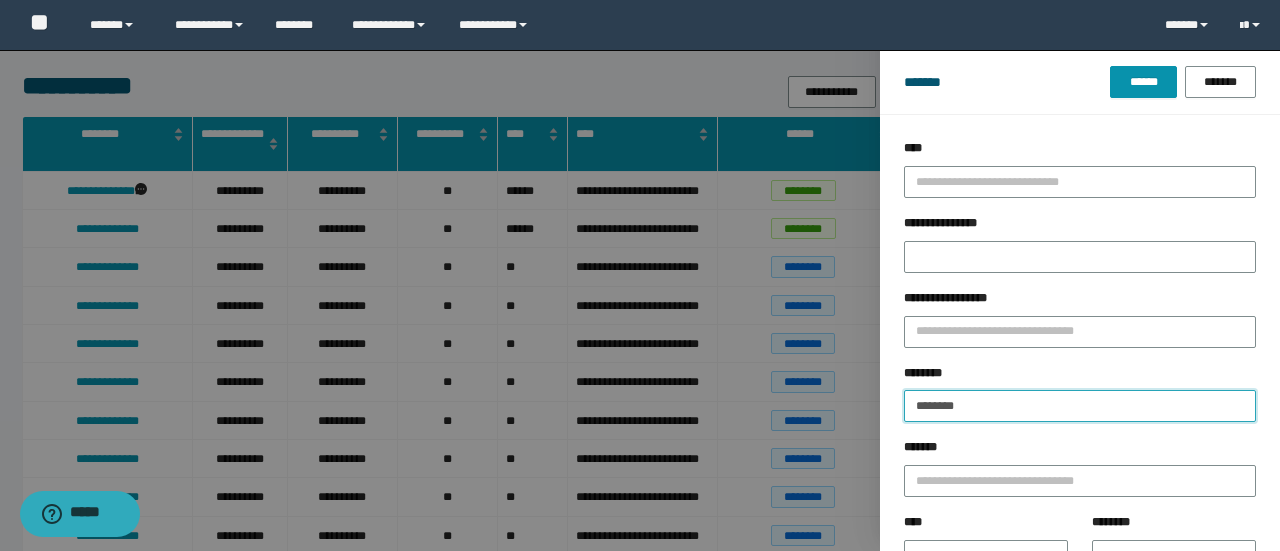 type on "********" 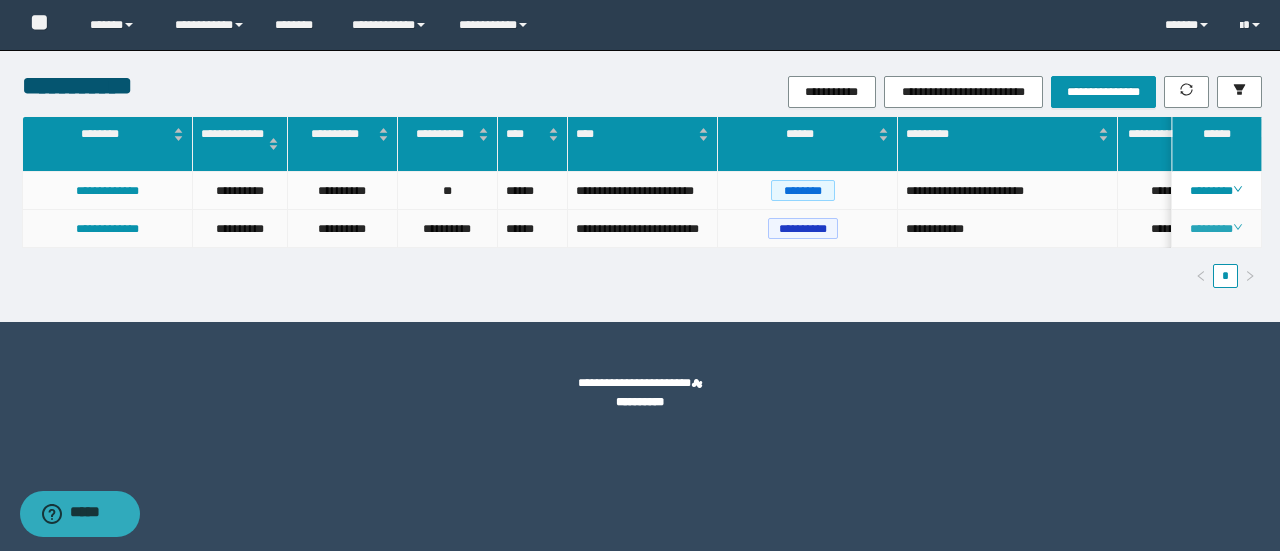 click on "********" at bounding box center [1216, 229] 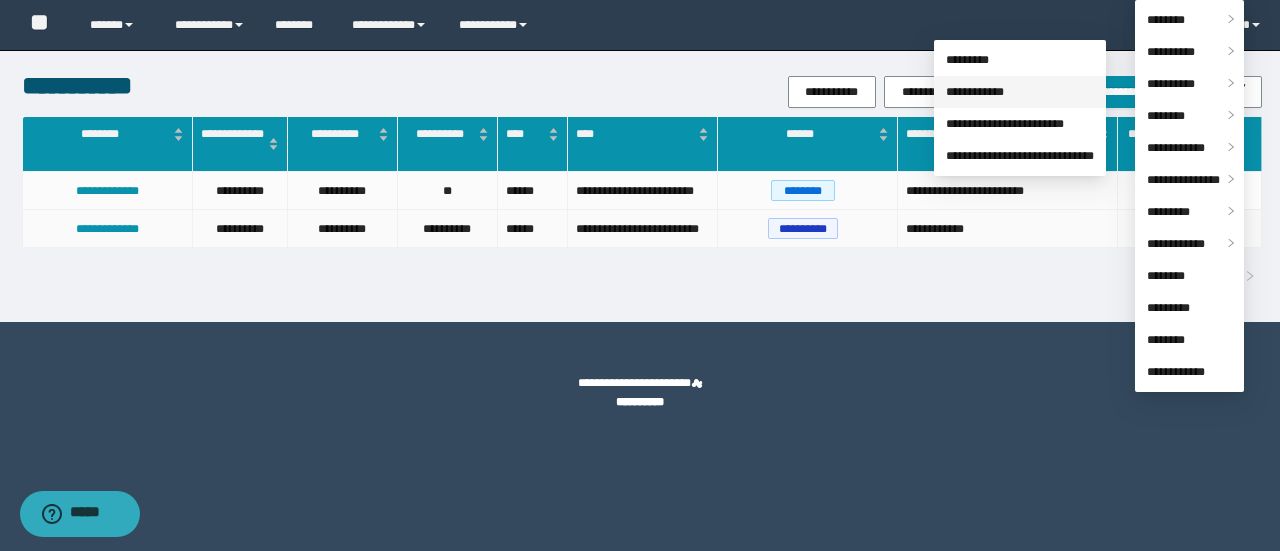 click on "**********" at bounding box center [975, 92] 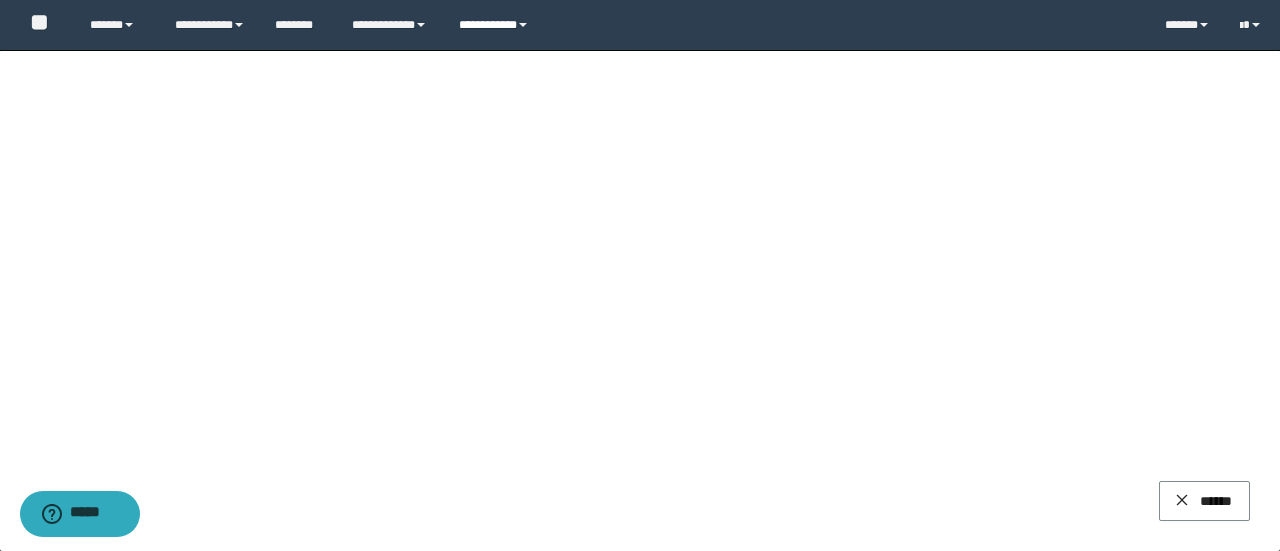 click on "**********" at bounding box center (496, 25) 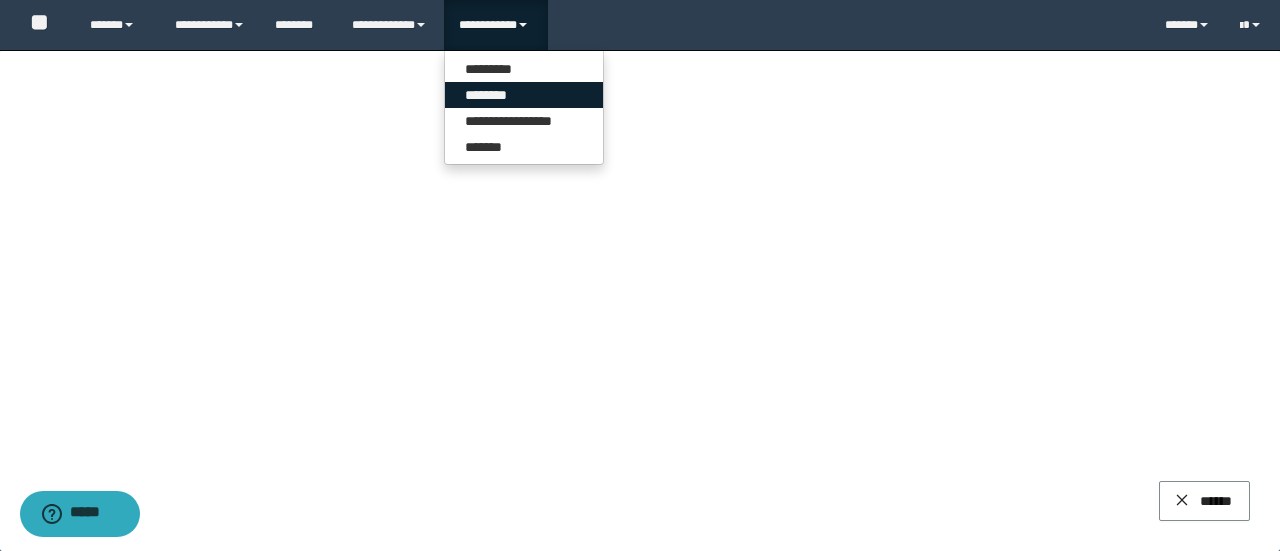 click on "********" at bounding box center (524, 95) 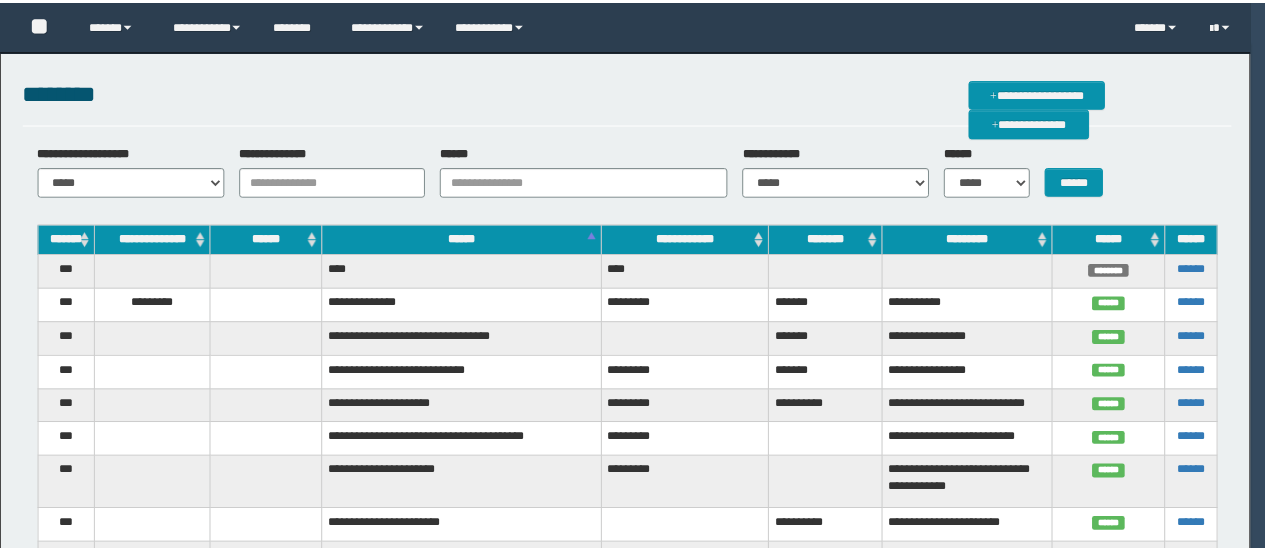 scroll, scrollTop: 0, scrollLeft: 0, axis: both 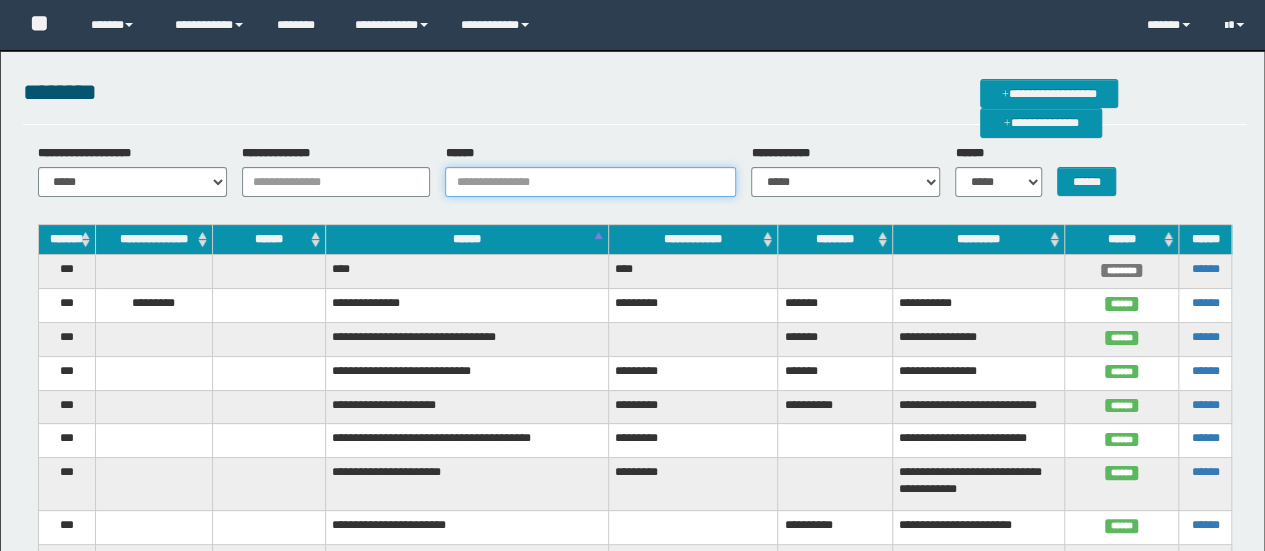 click on "******" at bounding box center [590, 182] 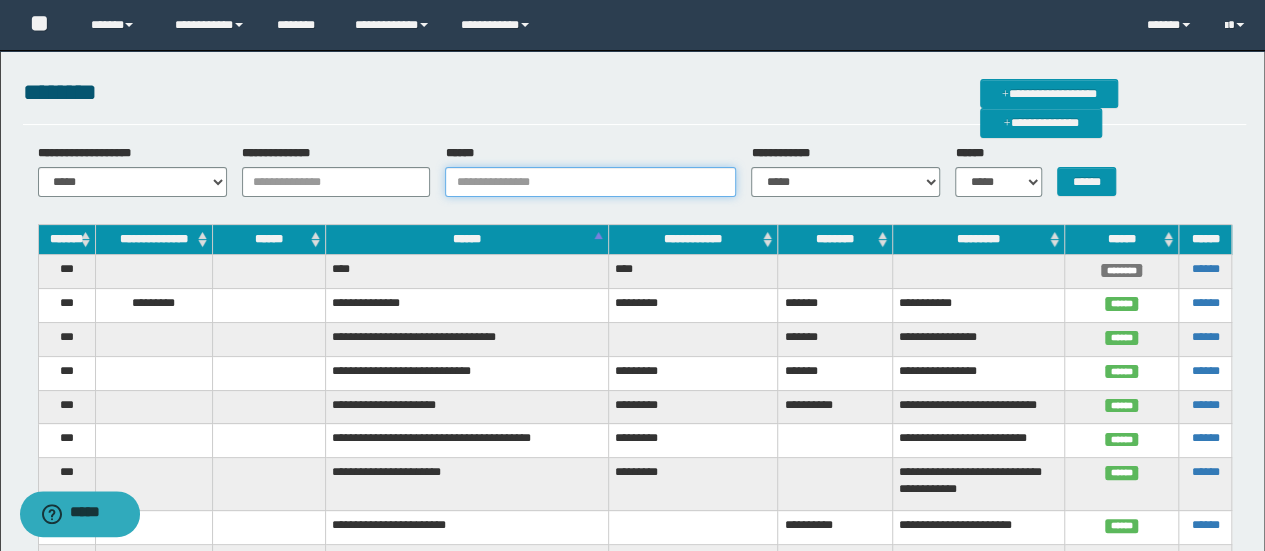 paste on "**********" 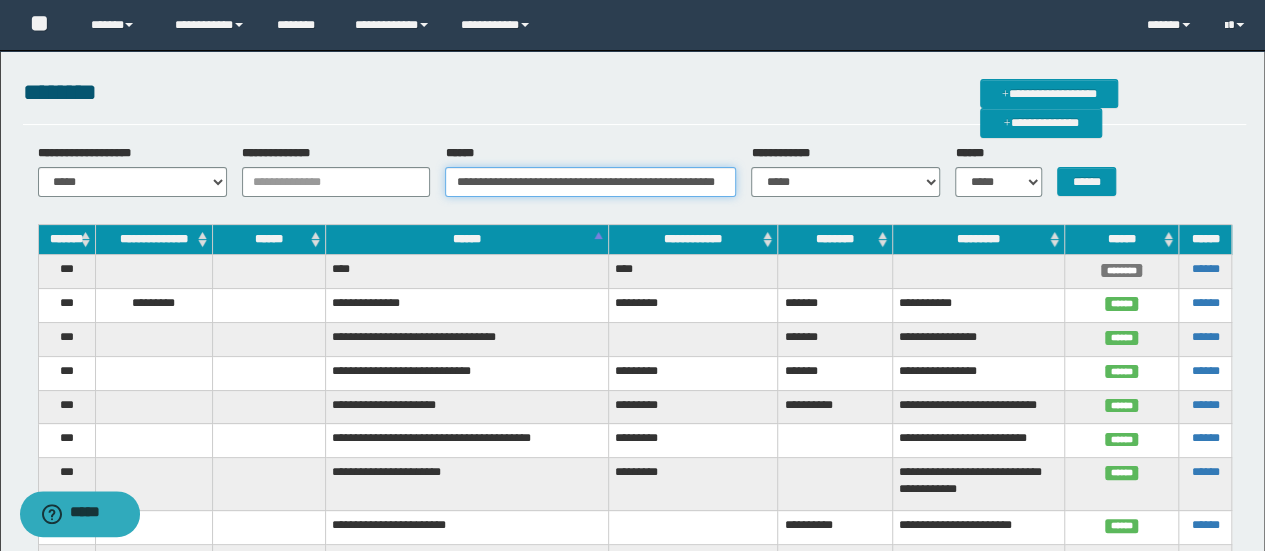 scroll, scrollTop: 0, scrollLeft: 96, axis: horizontal 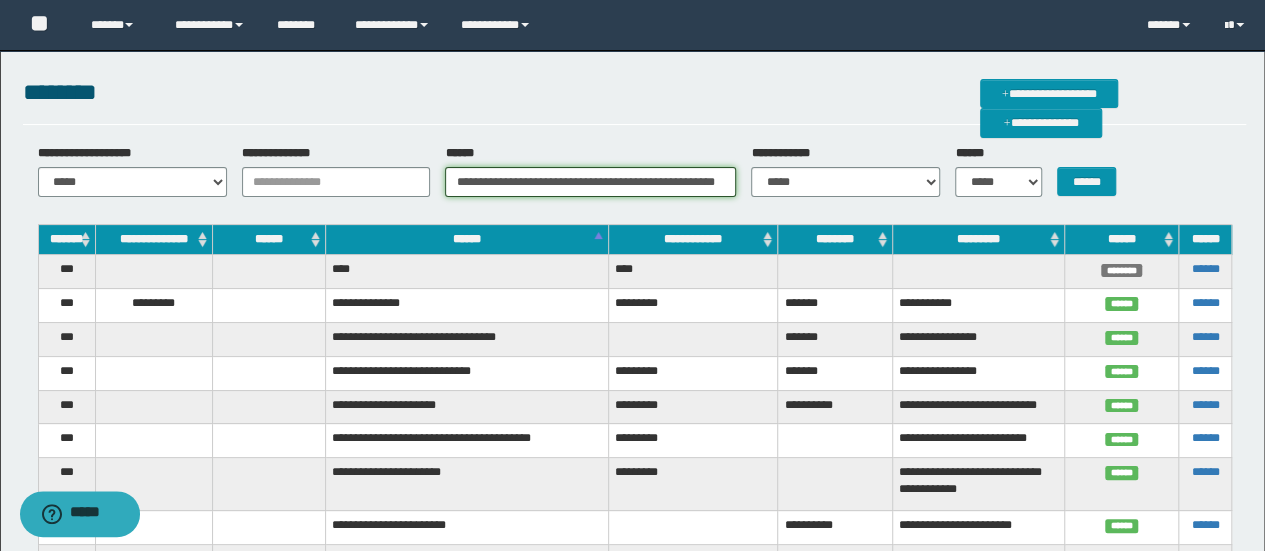 type on "**********" 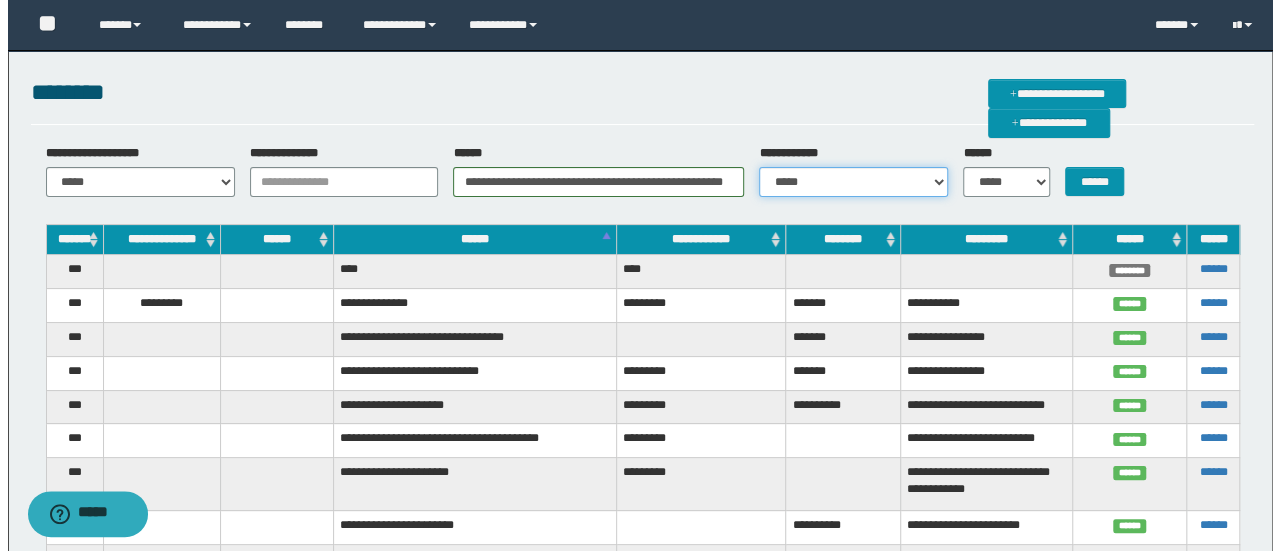 scroll, scrollTop: 0, scrollLeft: 0, axis: both 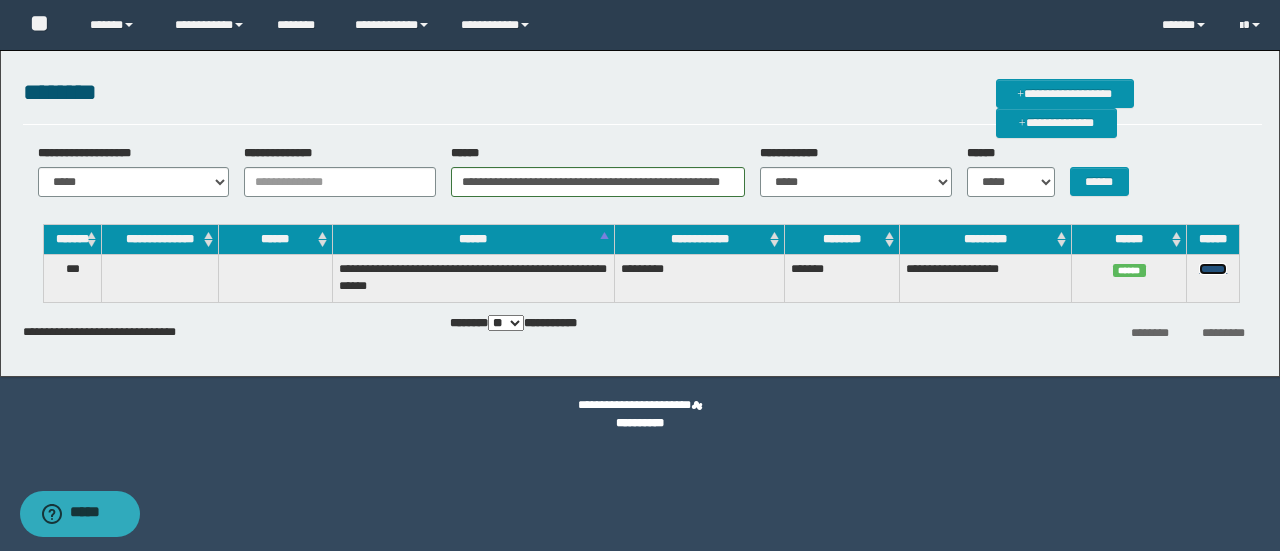 click on "******" at bounding box center (1213, 269) 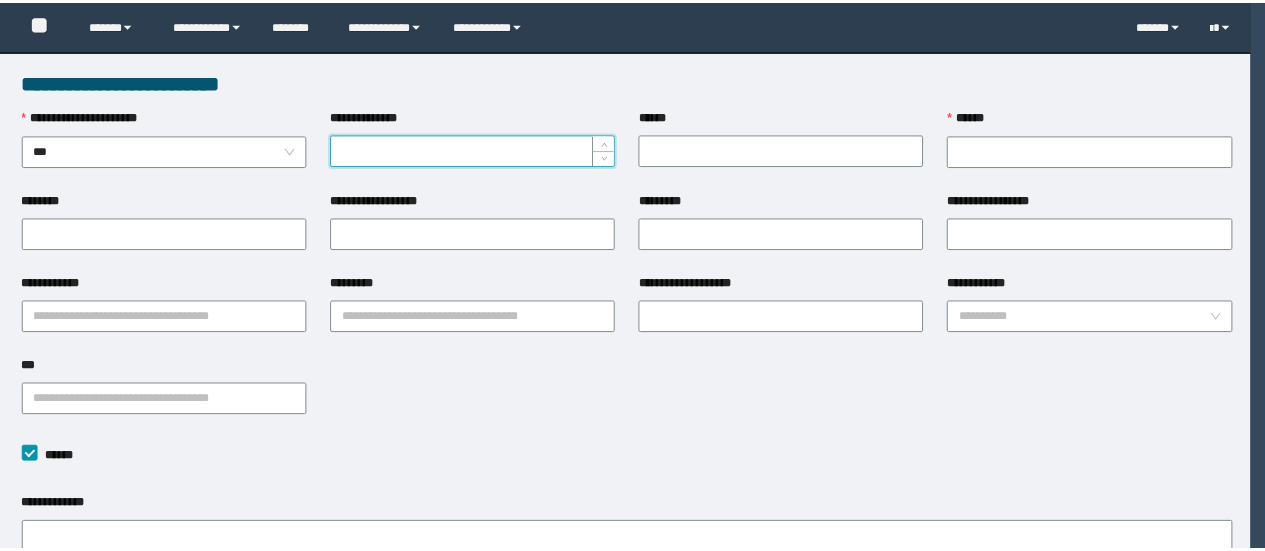scroll, scrollTop: 0, scrollLeft: 0, axis: both 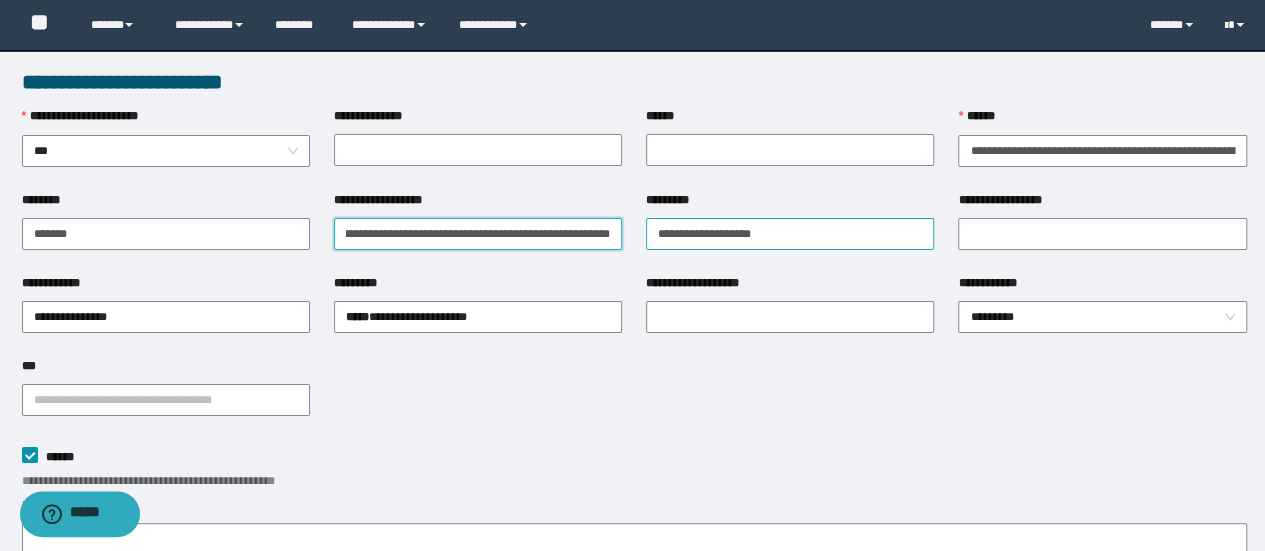 drag, startPoint x: 341, startPoint y: 225, endPoint x: 904, endPoint y: 226, distance: 563.0009 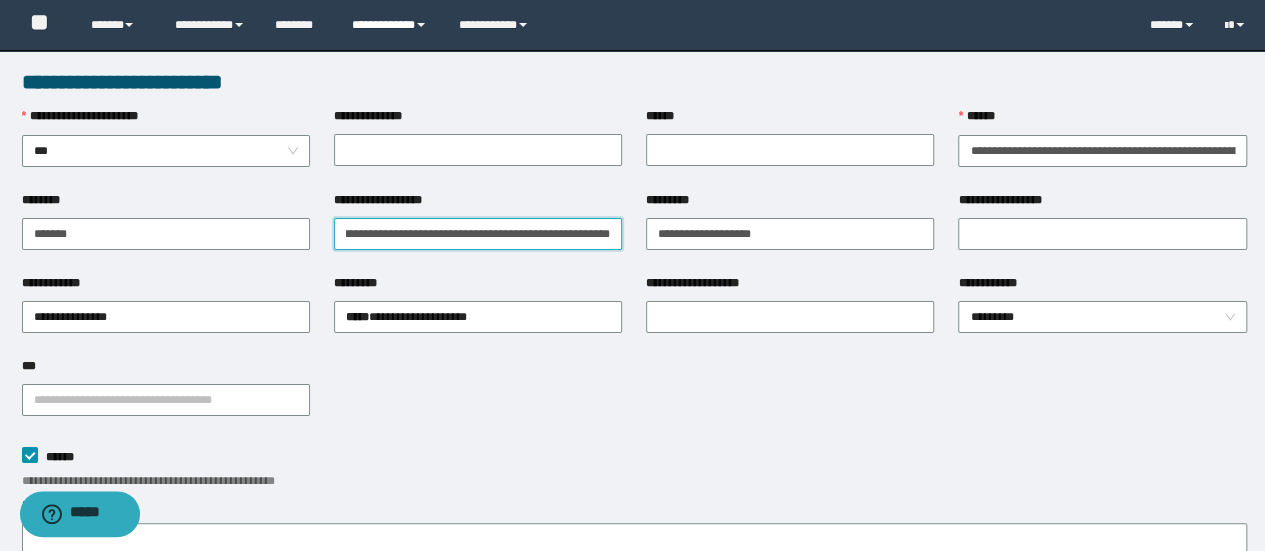 type on "**********" 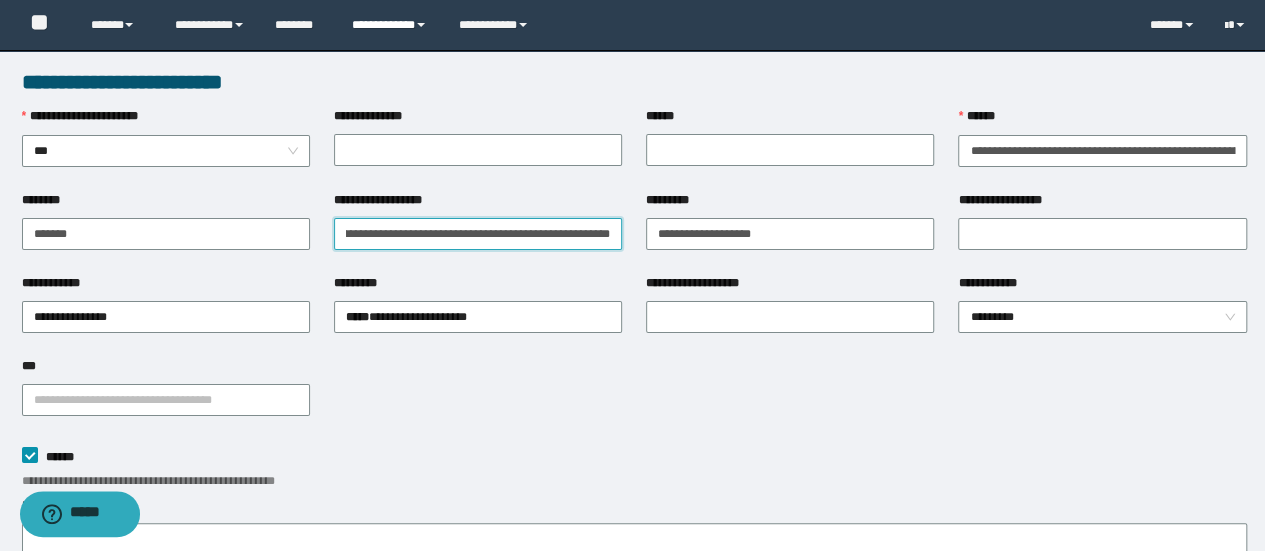 scroll, scrollTop: 0, scrollLeft: 0, axis: both 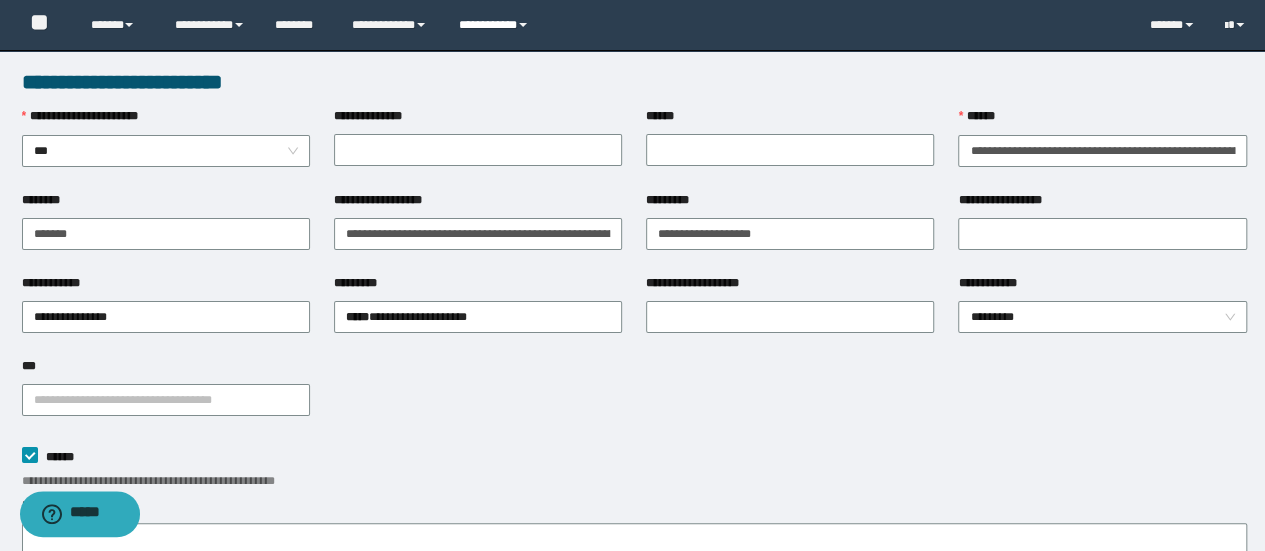 click on "**********" at bounding box center [496, 25] 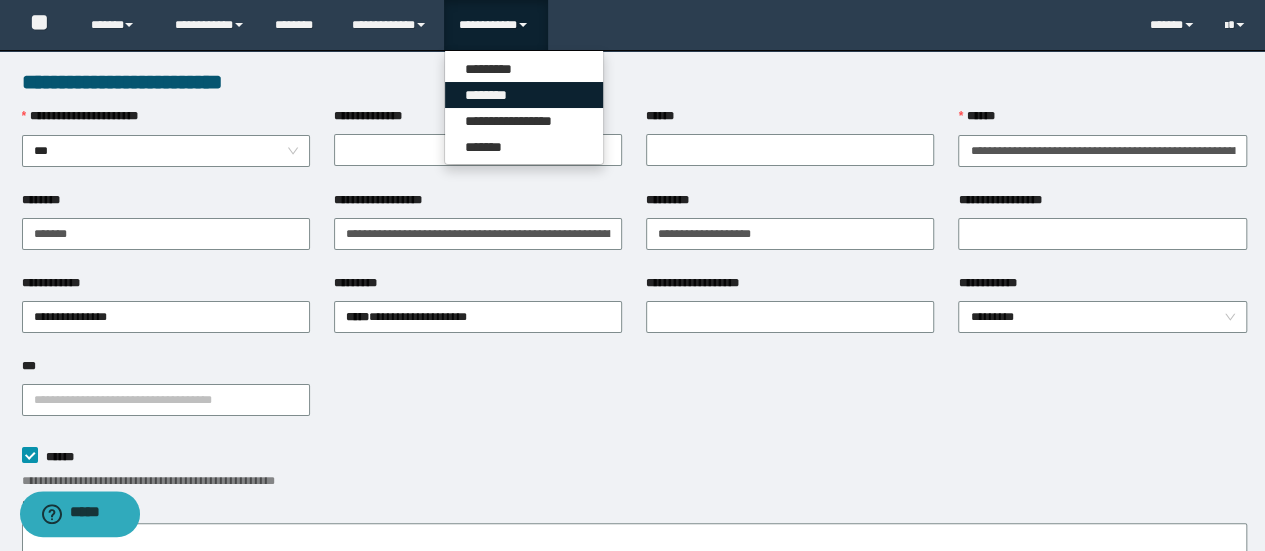 click on "********" at bounding box center [524, 95] 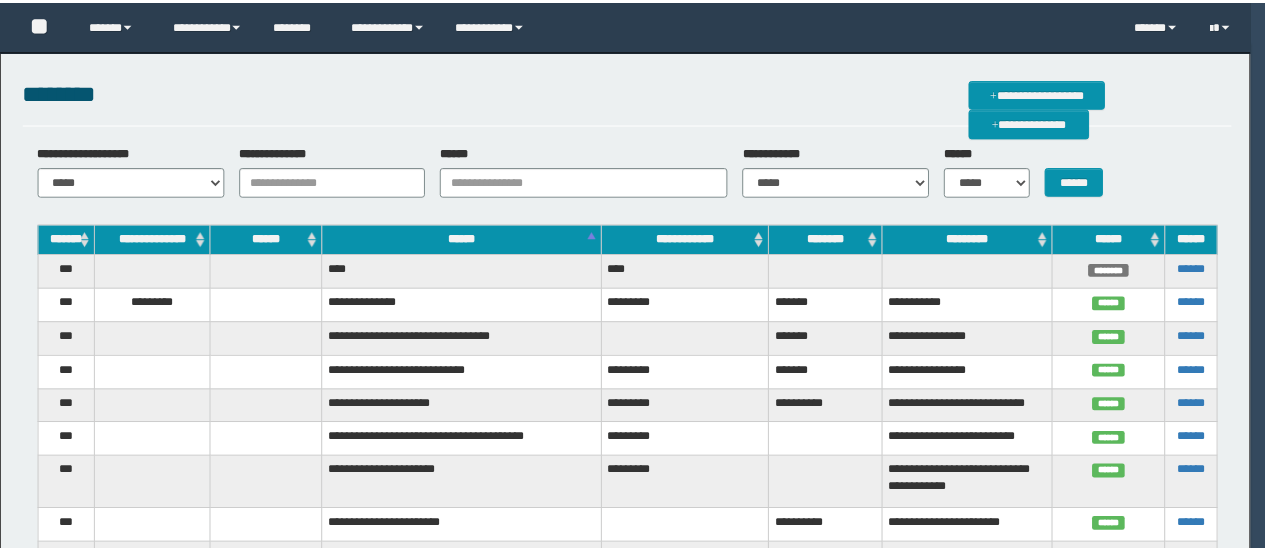 scroll, scrollTop: 0, scrollLeft: 0, axis: both 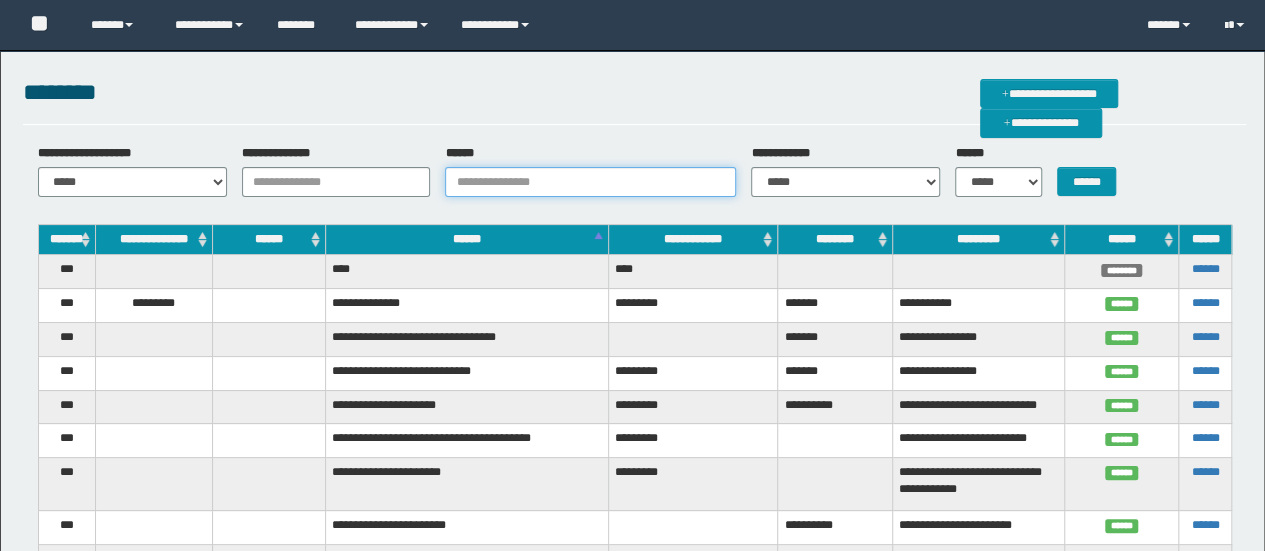 click on "******" at bounding box center (590, 182) 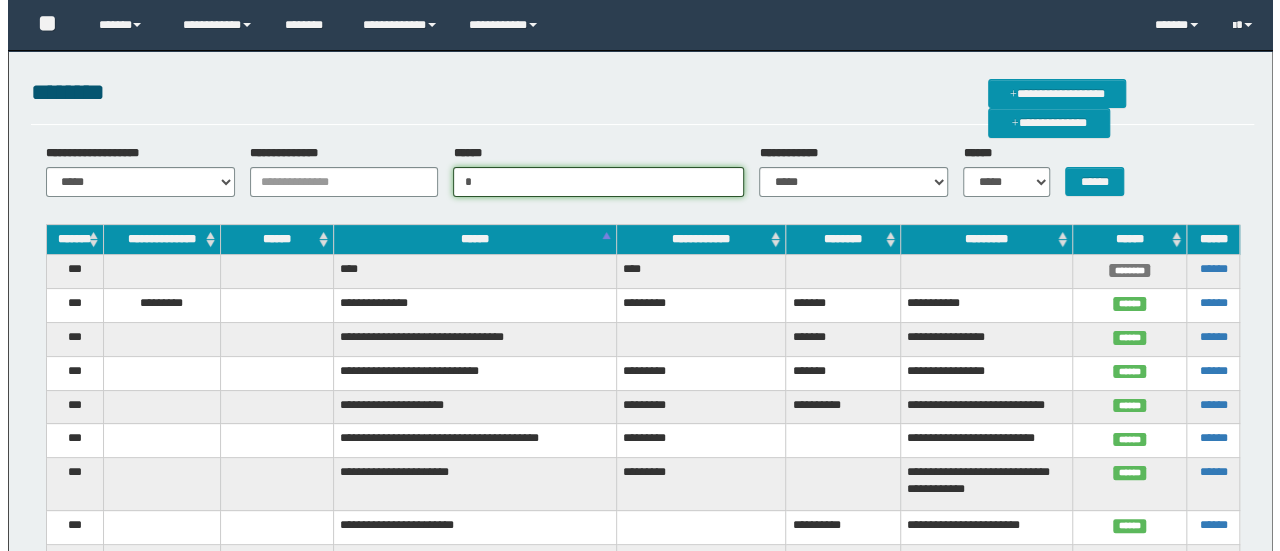 scroll, scrollTop: 0, scrollLeft: 0, axis: both 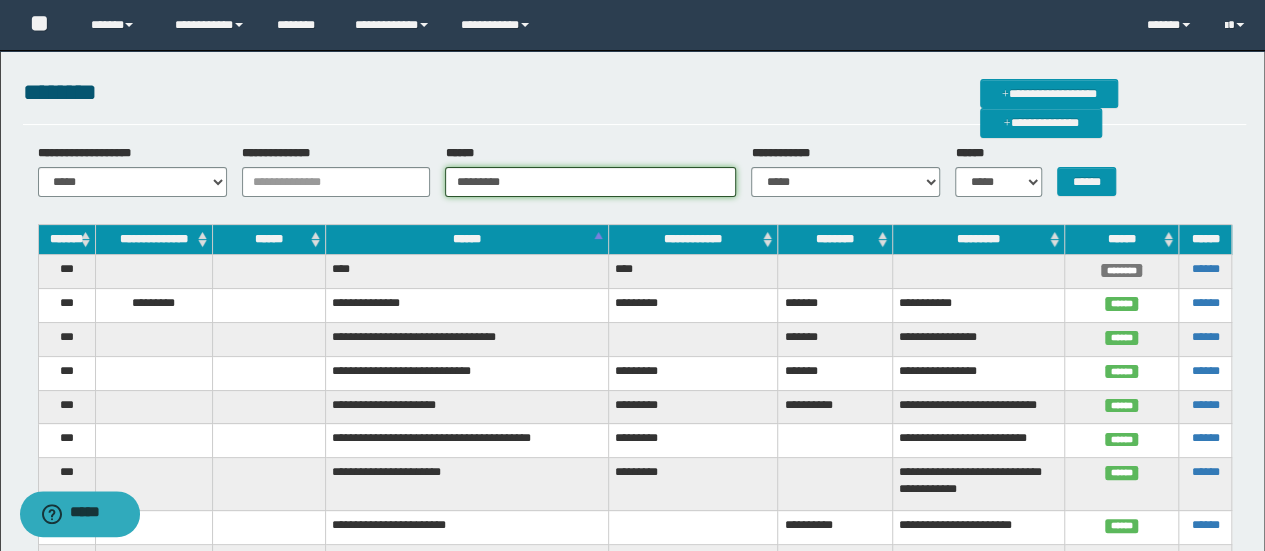 type on "*********" 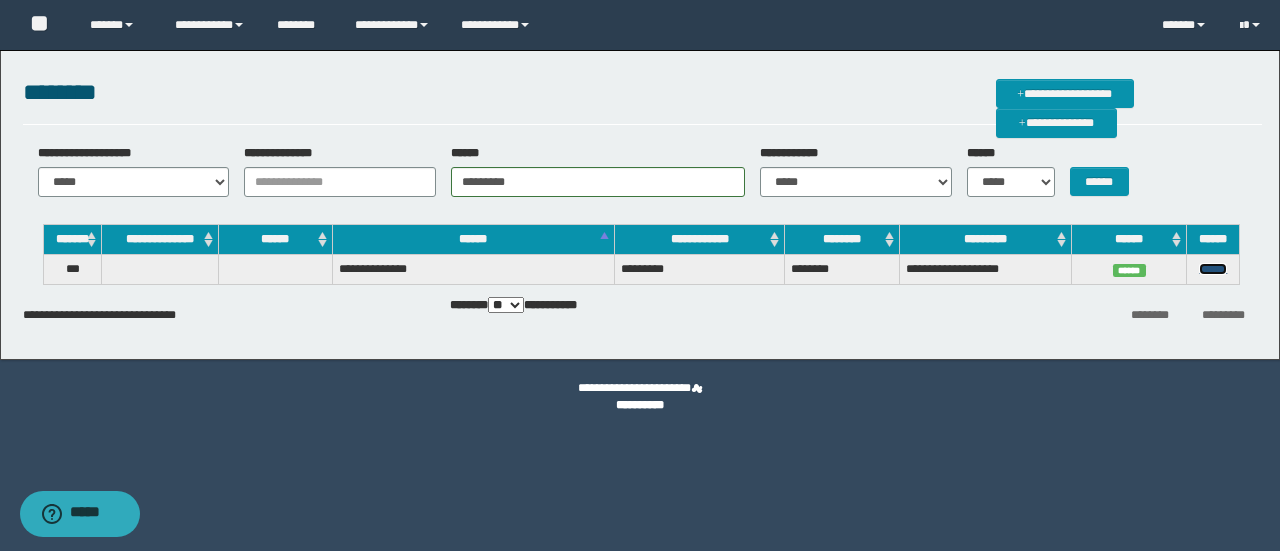 click on "******" at bounding box center [1213, 269] 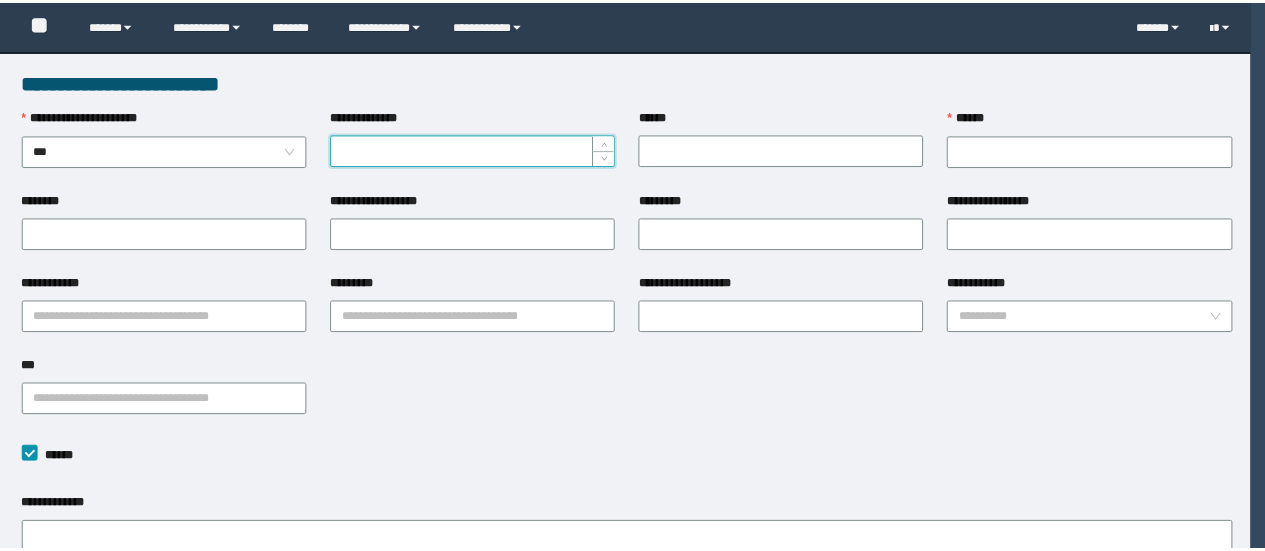 scroll, scrollTop: 0, scrollLeft: 0, axis: both 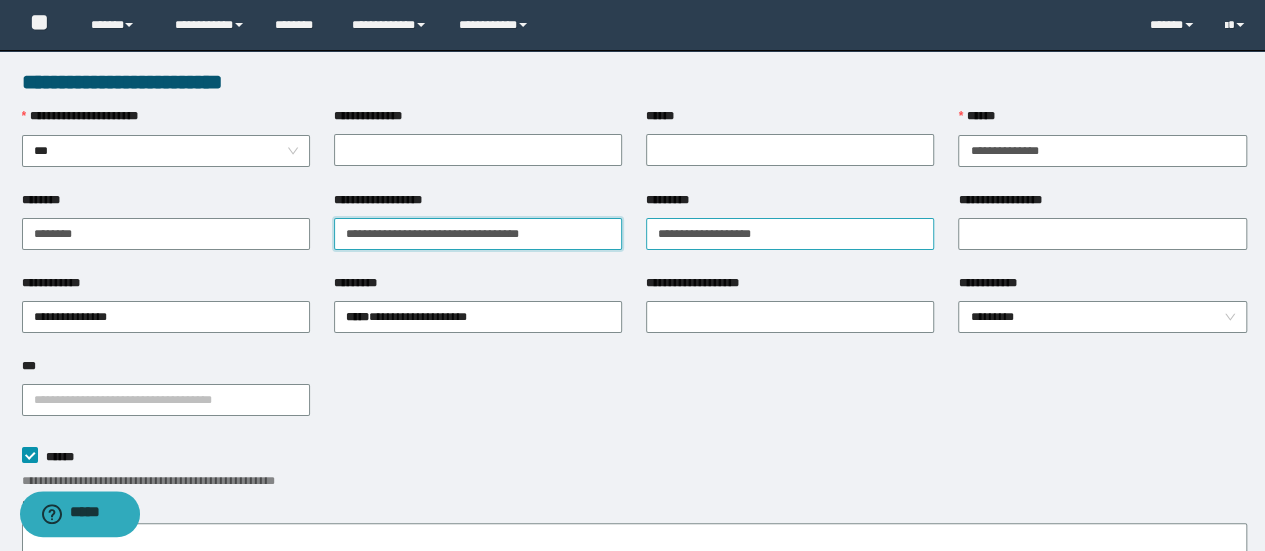 drag, startPoint x: 335, startPoint y: 230, endPoint x: 764, endPoint y: 234, distance: 429.01865 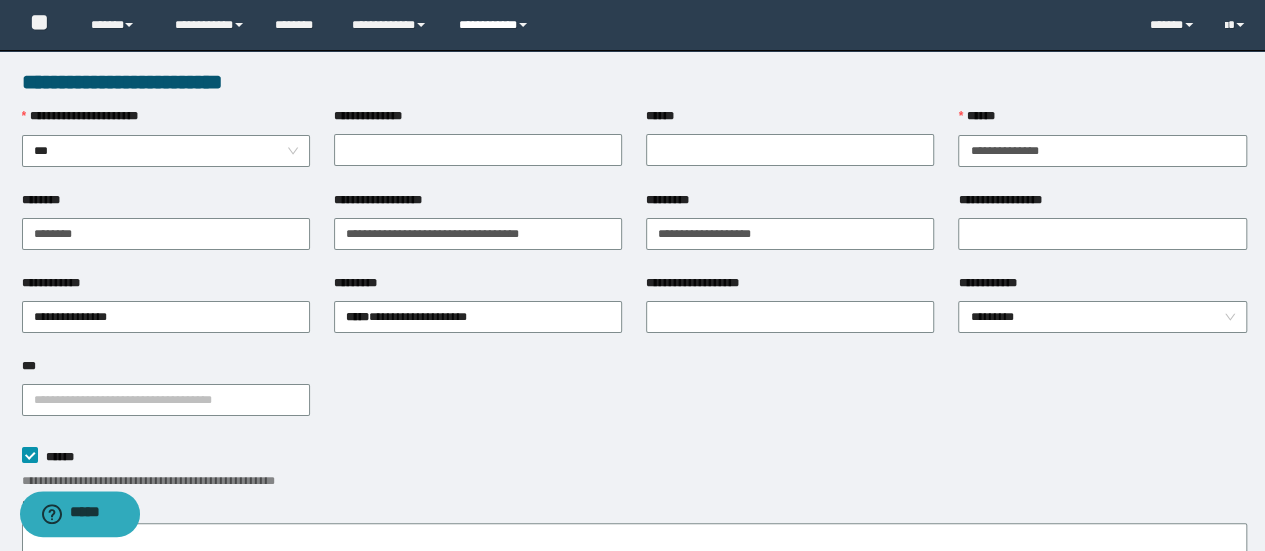 click on "**********" at bounding box center [496, 25] 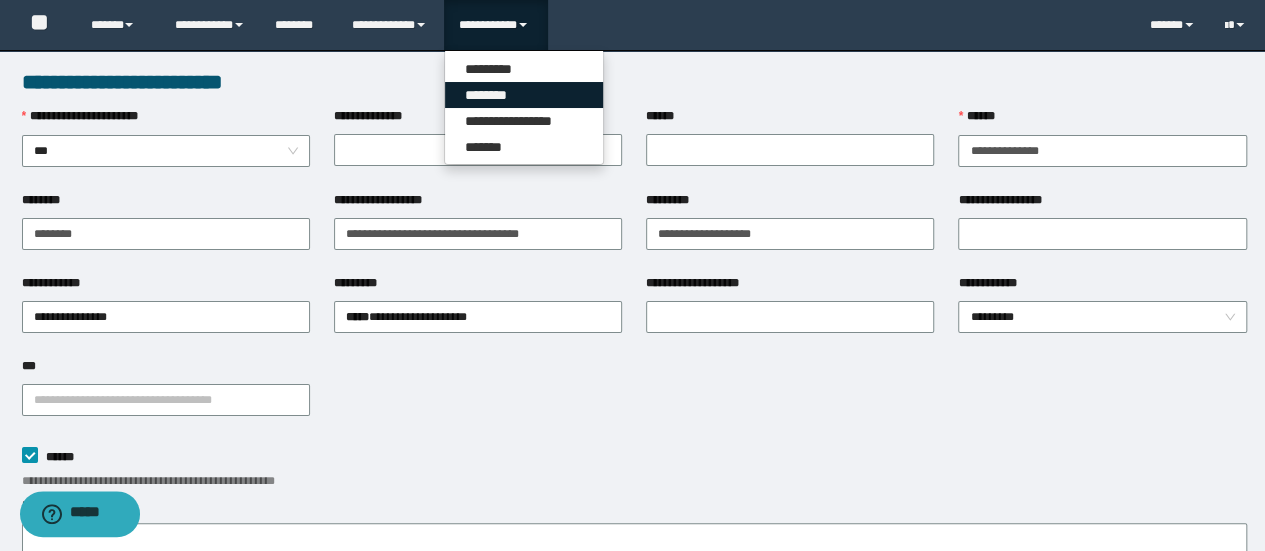 click on "********" at bounding box center (524, 95) 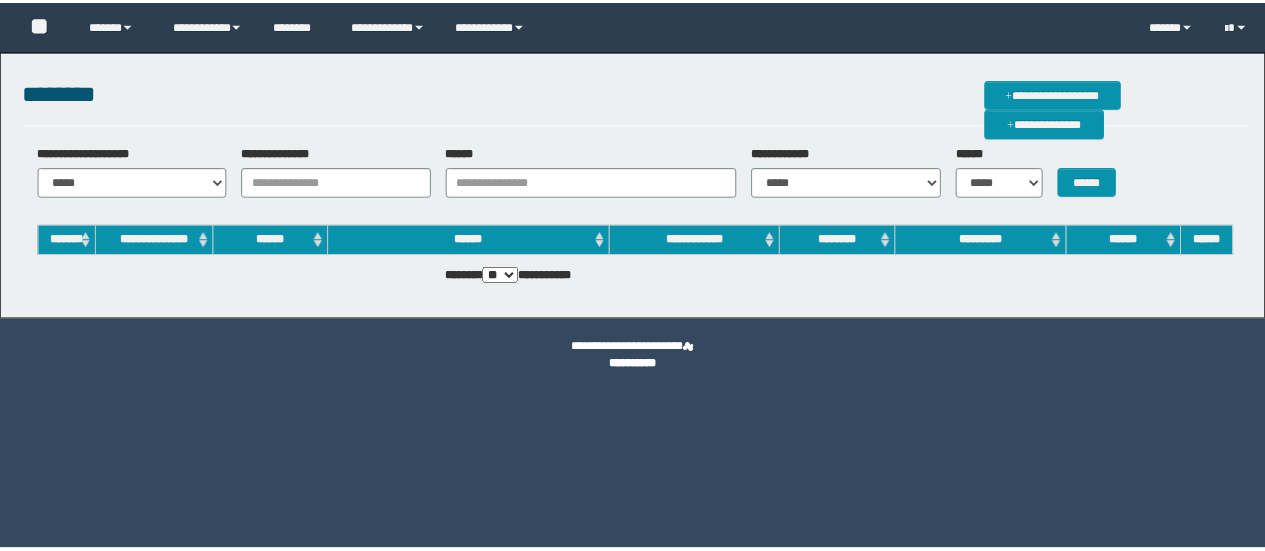 scroll, scrollTop: 0, scrollLeft: 0, axis: both 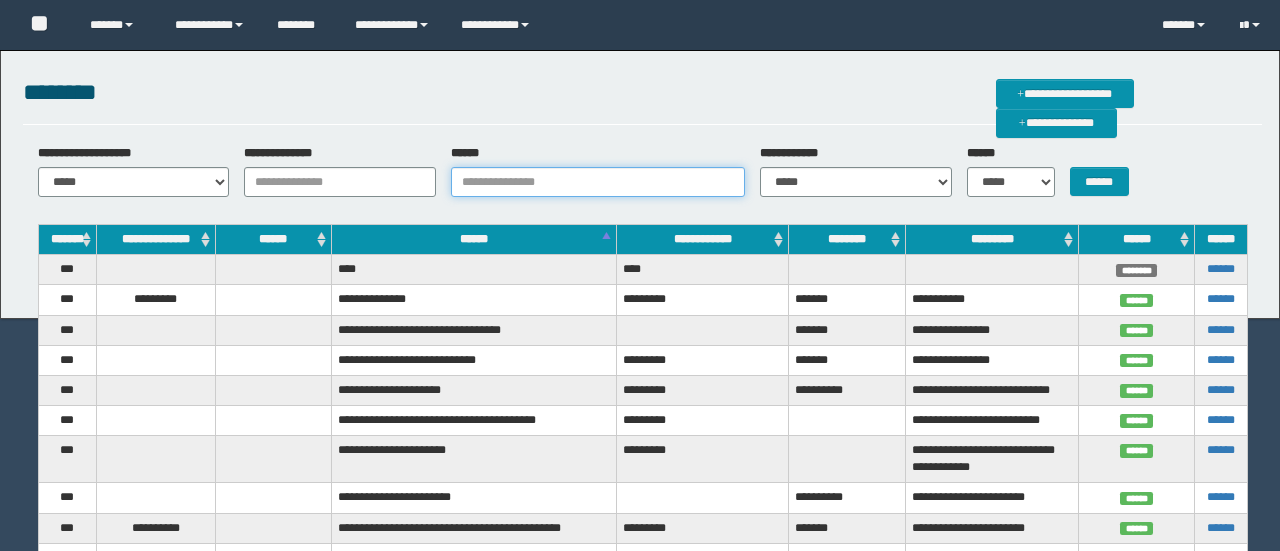 click on "******" at bounding box center [598, 182] 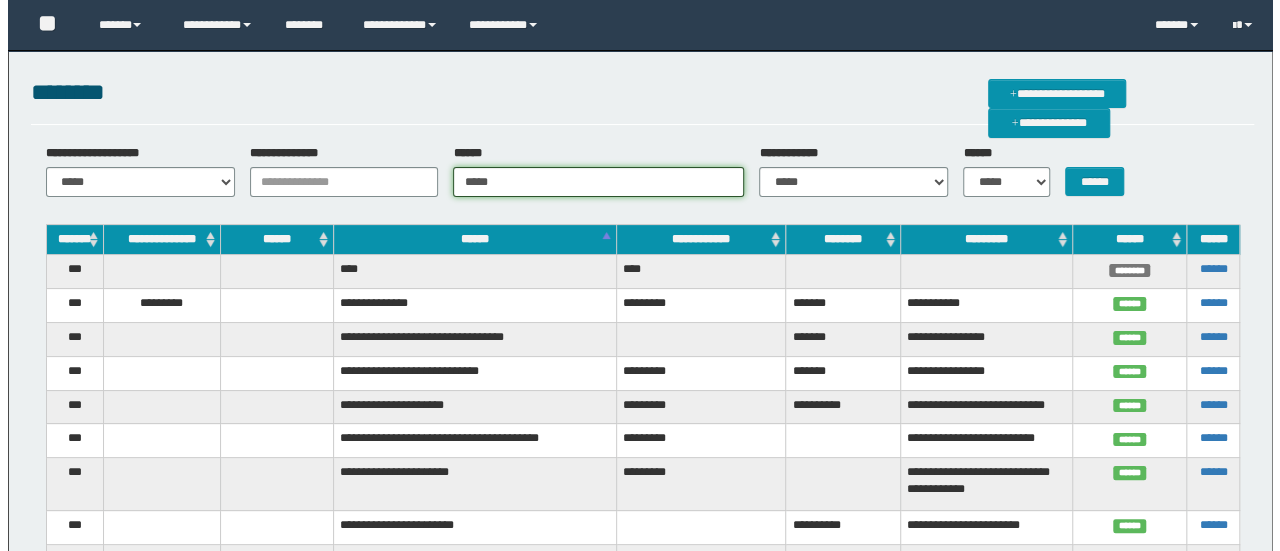 scroll, scrollTop: 0, scrollLeft: 0, axis: both 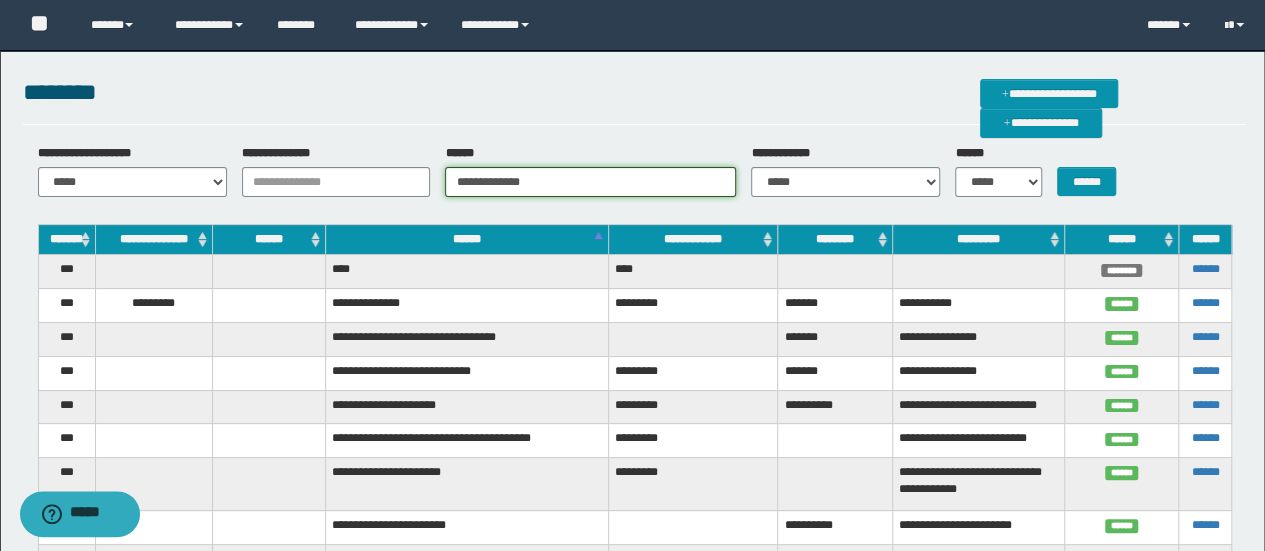 type on "**********" 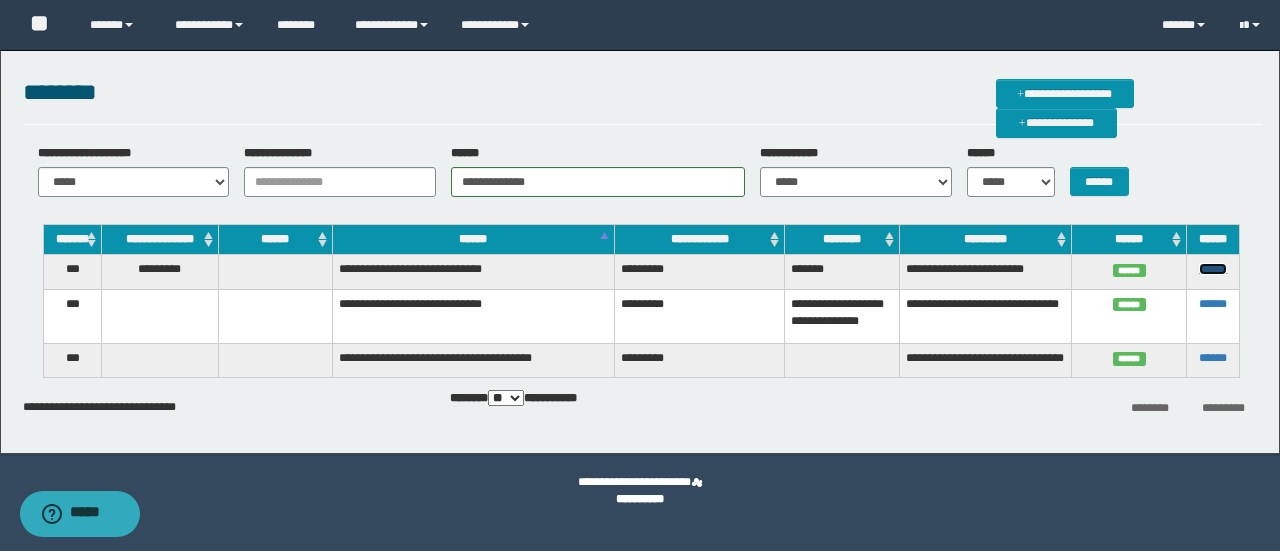 click on "******" at bounding box center (1213, 269) 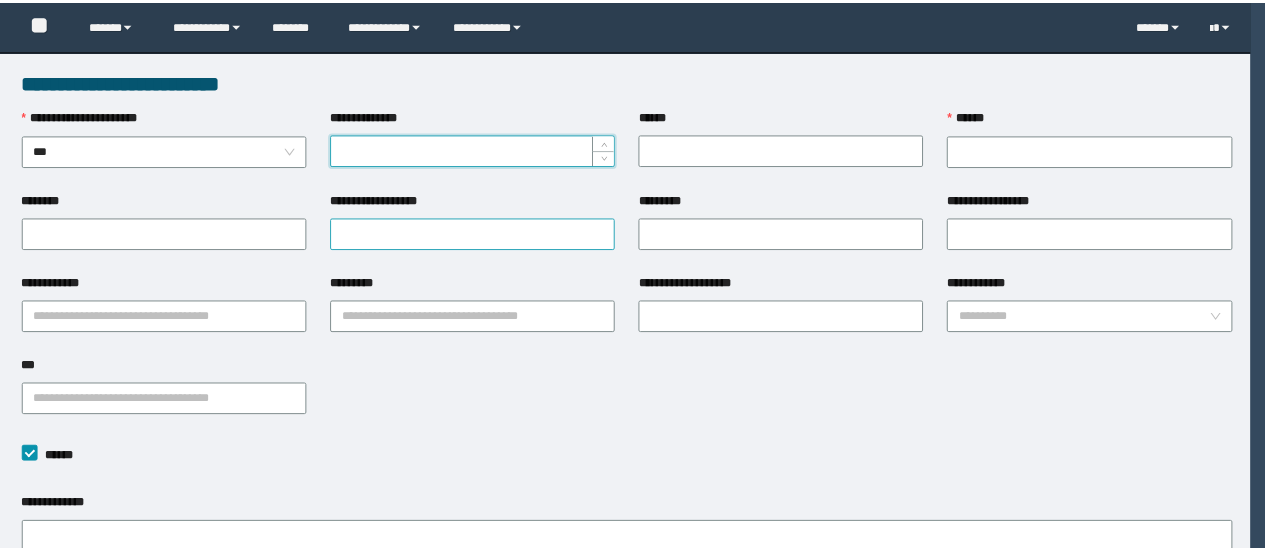 scroll, scrollTop: 0, scrollLeft: 0, axis: both 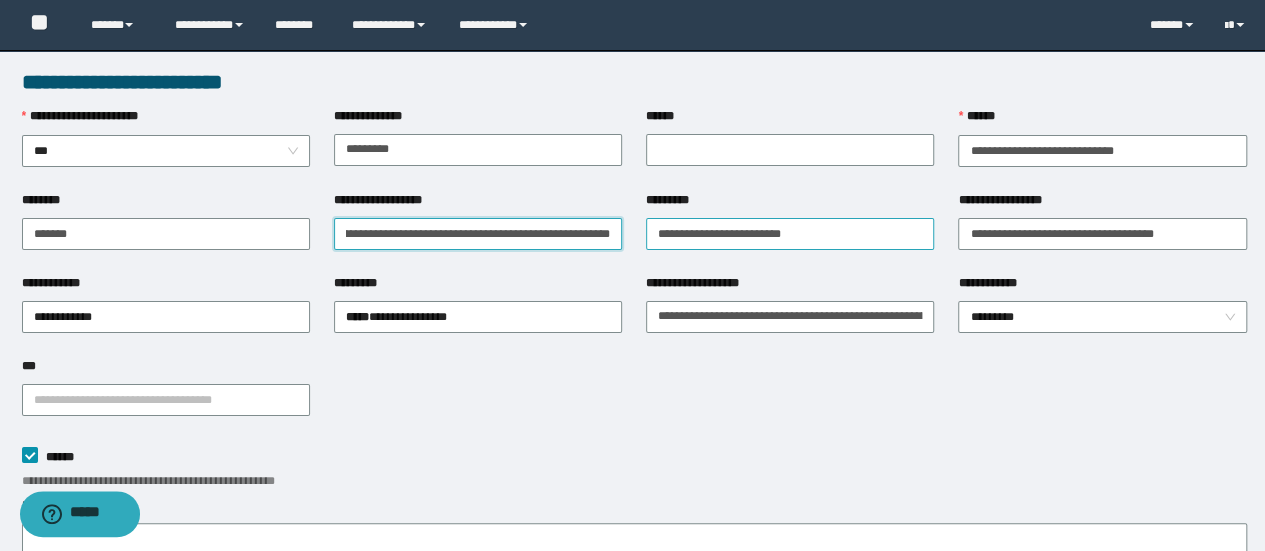 drag, startPoint x: 342, startPoint y: 233, endPoint x: 855, endPoint y: 222, distance: 513.1179 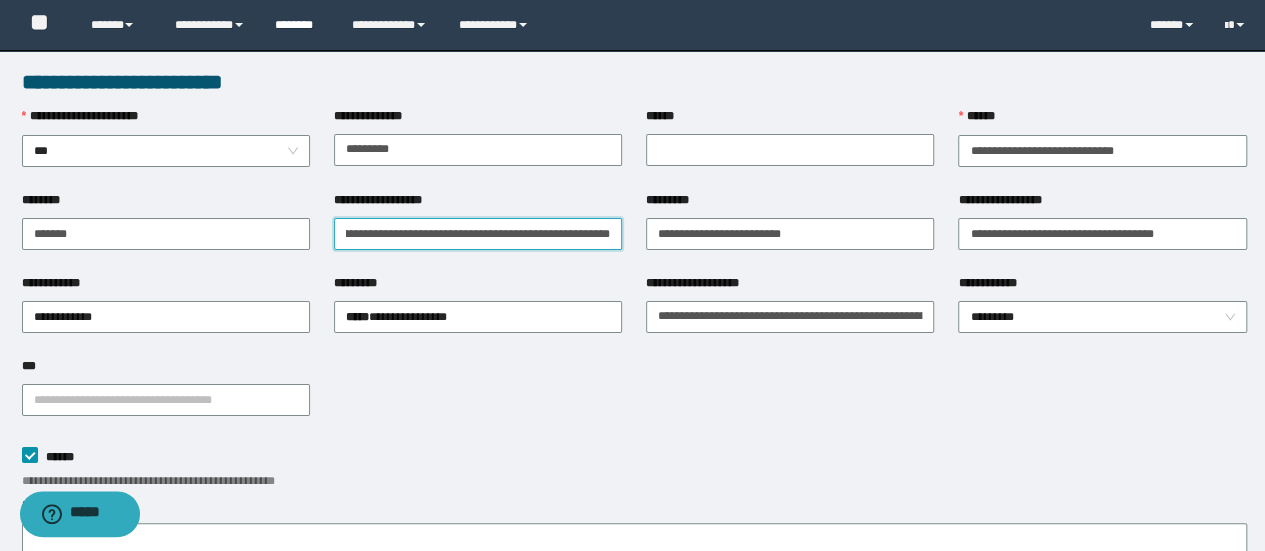 type on "**********" 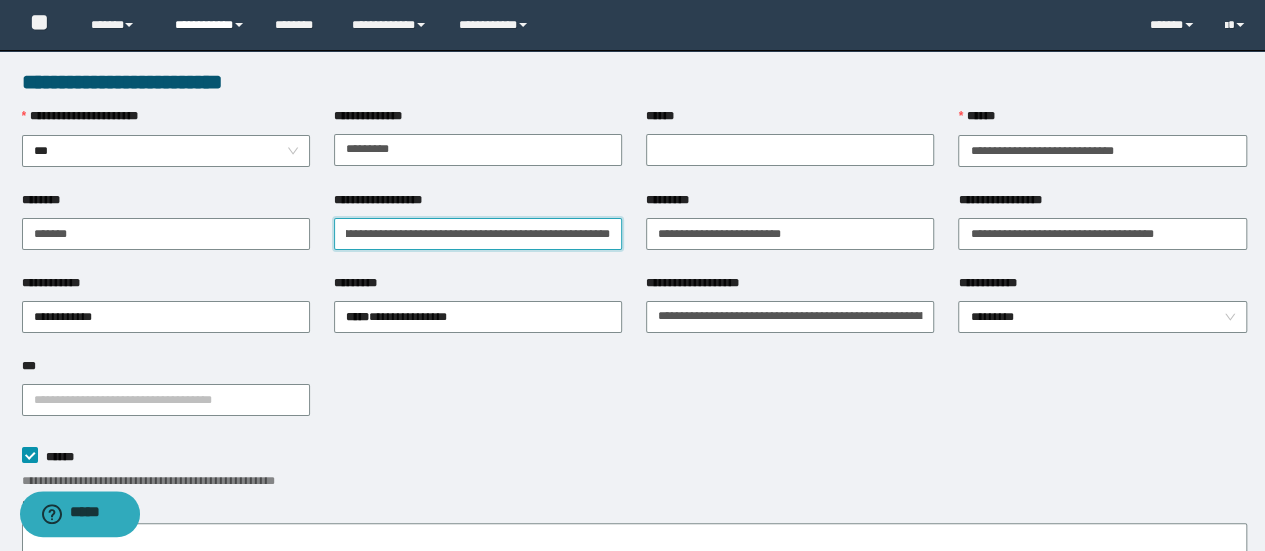 scroll, scrollTop: 0, scrollLeft: 0, axis: both 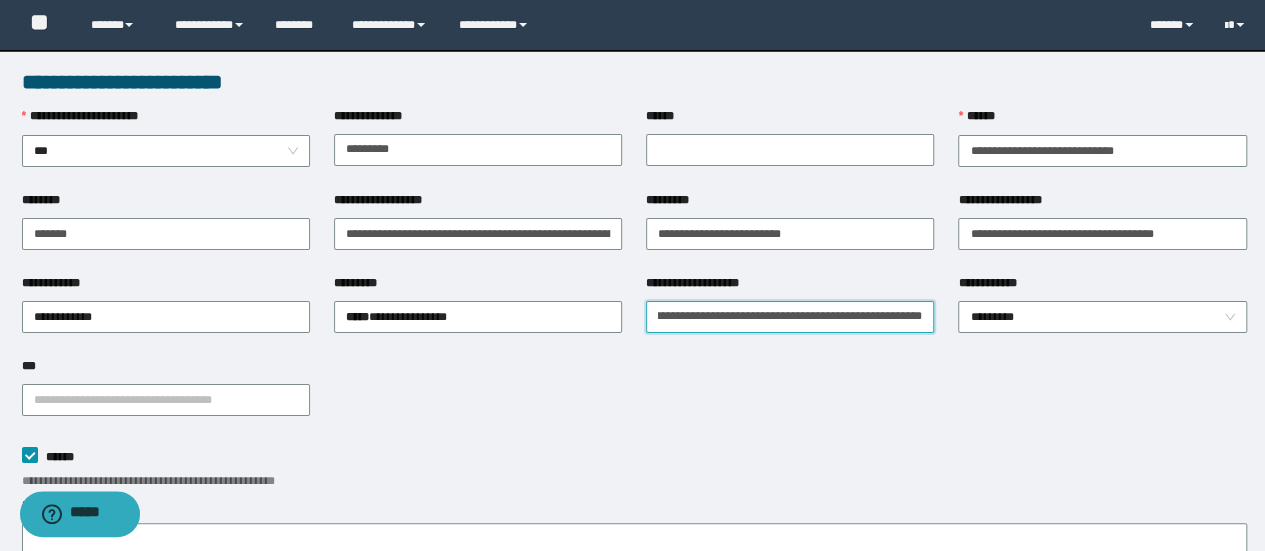 drag, startPoint x: 653, startPoint y: 312, endPoint x: 1279, endPoint y: 275, distance: 627.09247 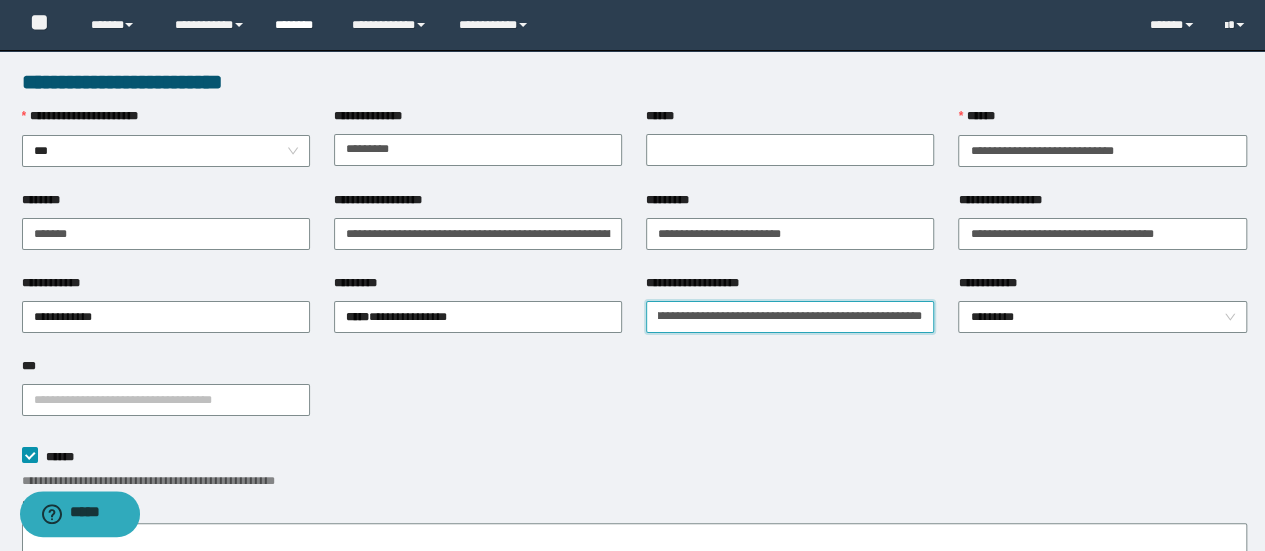 scroll, scrollTop: 0, scrollLeft: 0, axis: both 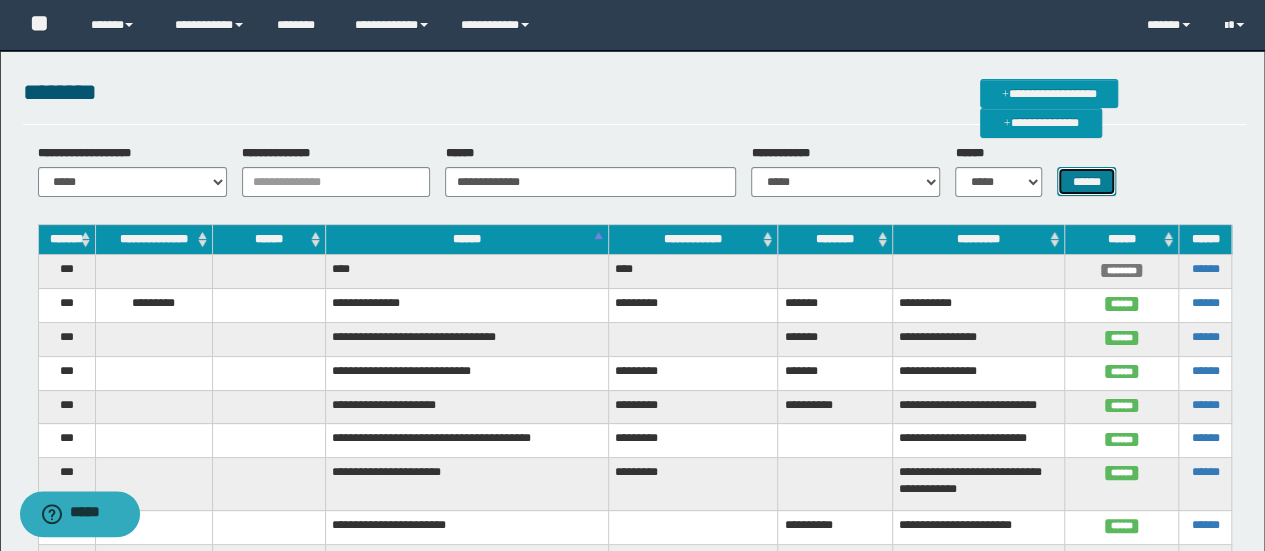 click on "******" at bounding box center [1086, 181] 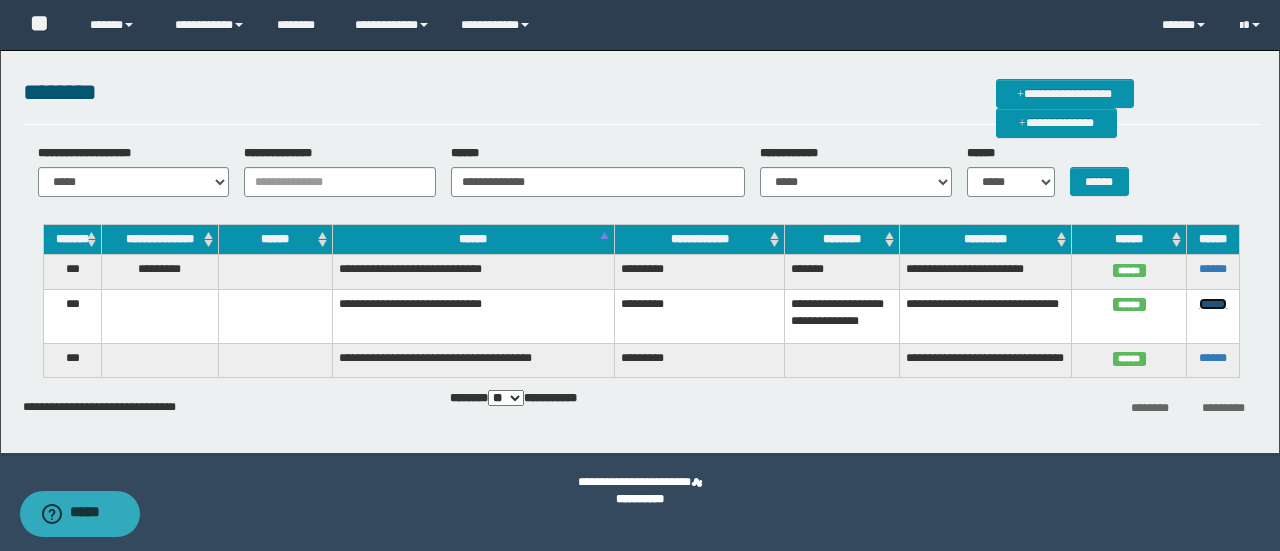 click on "******" at bounding box center (1213, 304) 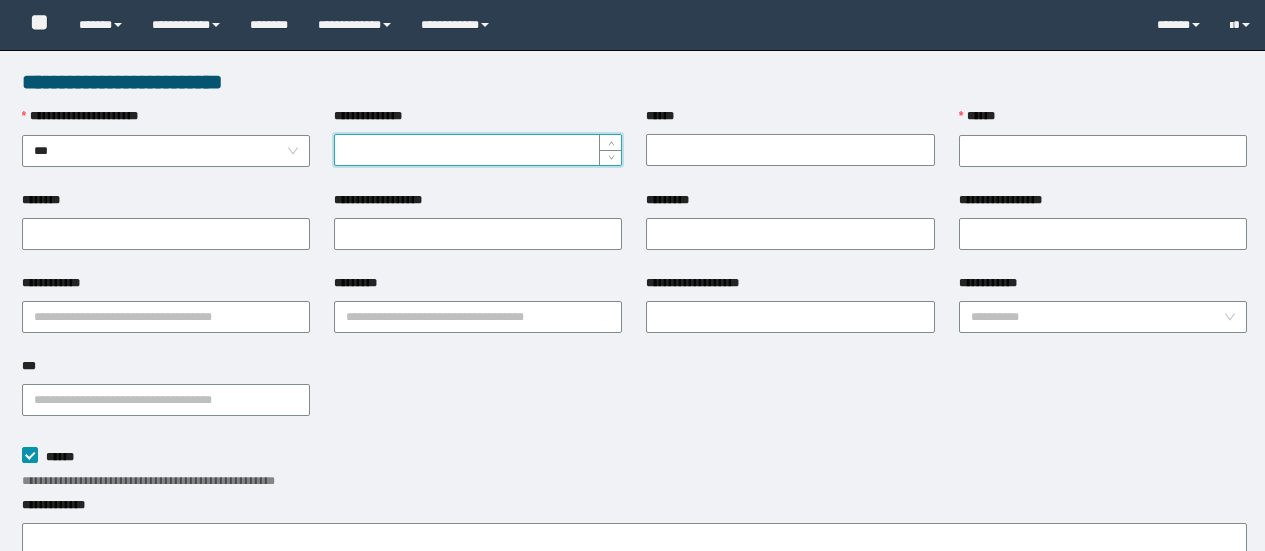scroll, scrollTop: 0, scrollLeft: 0, axis: both 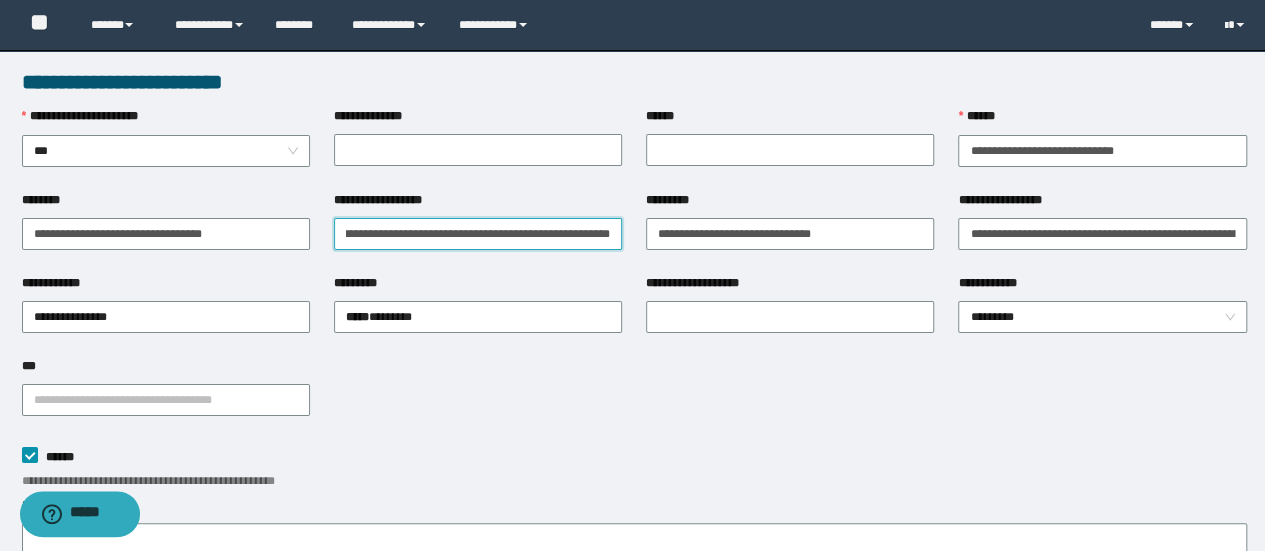 type on "**********" 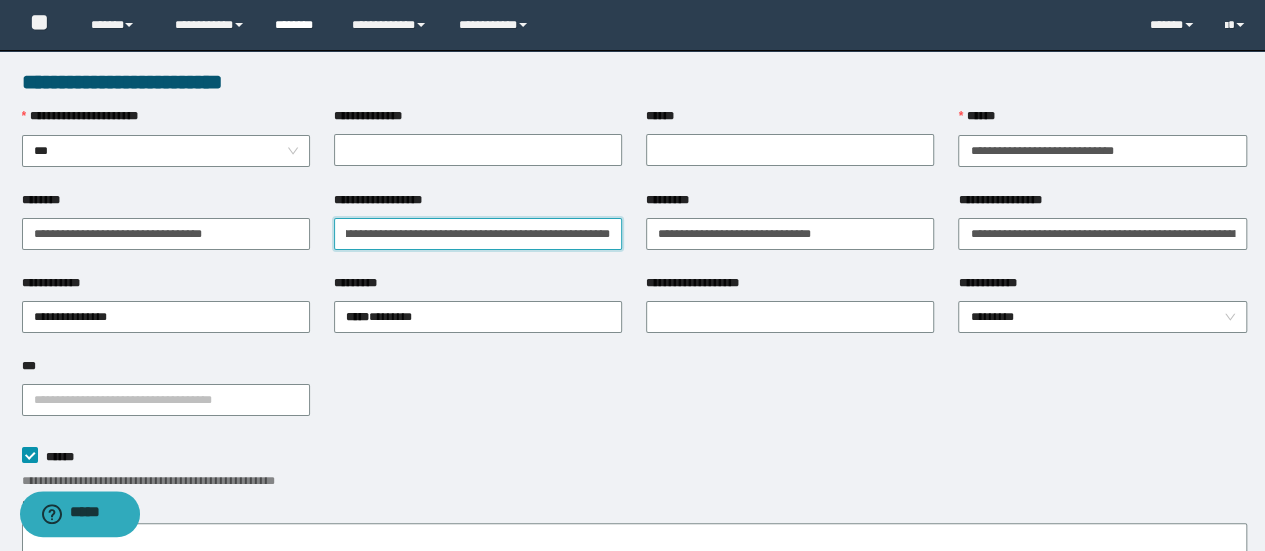 scroll, scrollTop: 0, scrollLeft: 0, axis: both 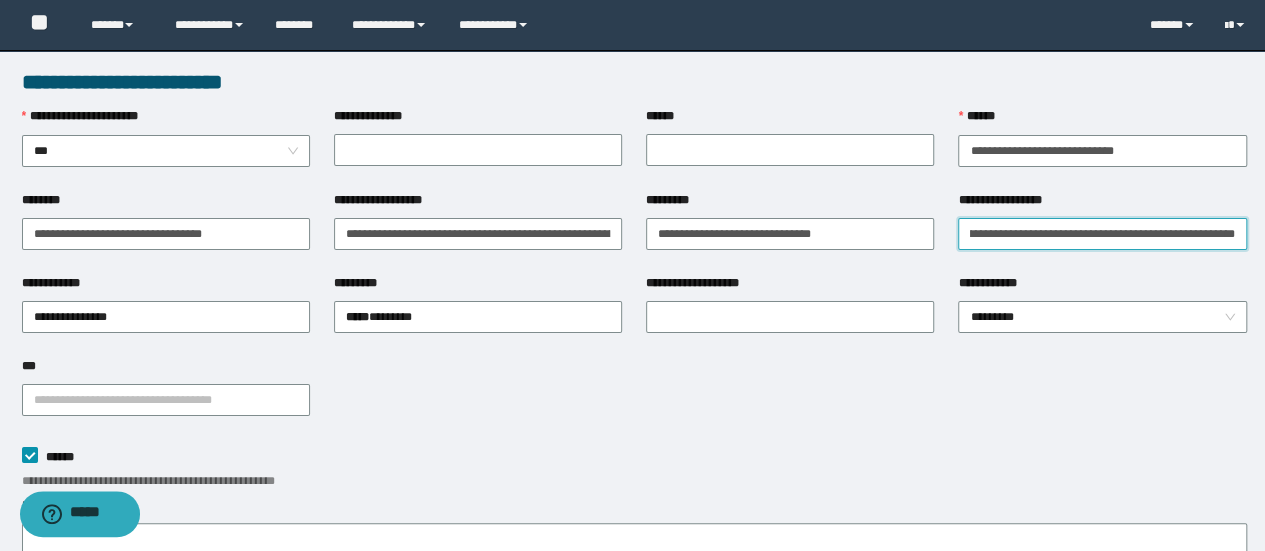 type on "**********" 